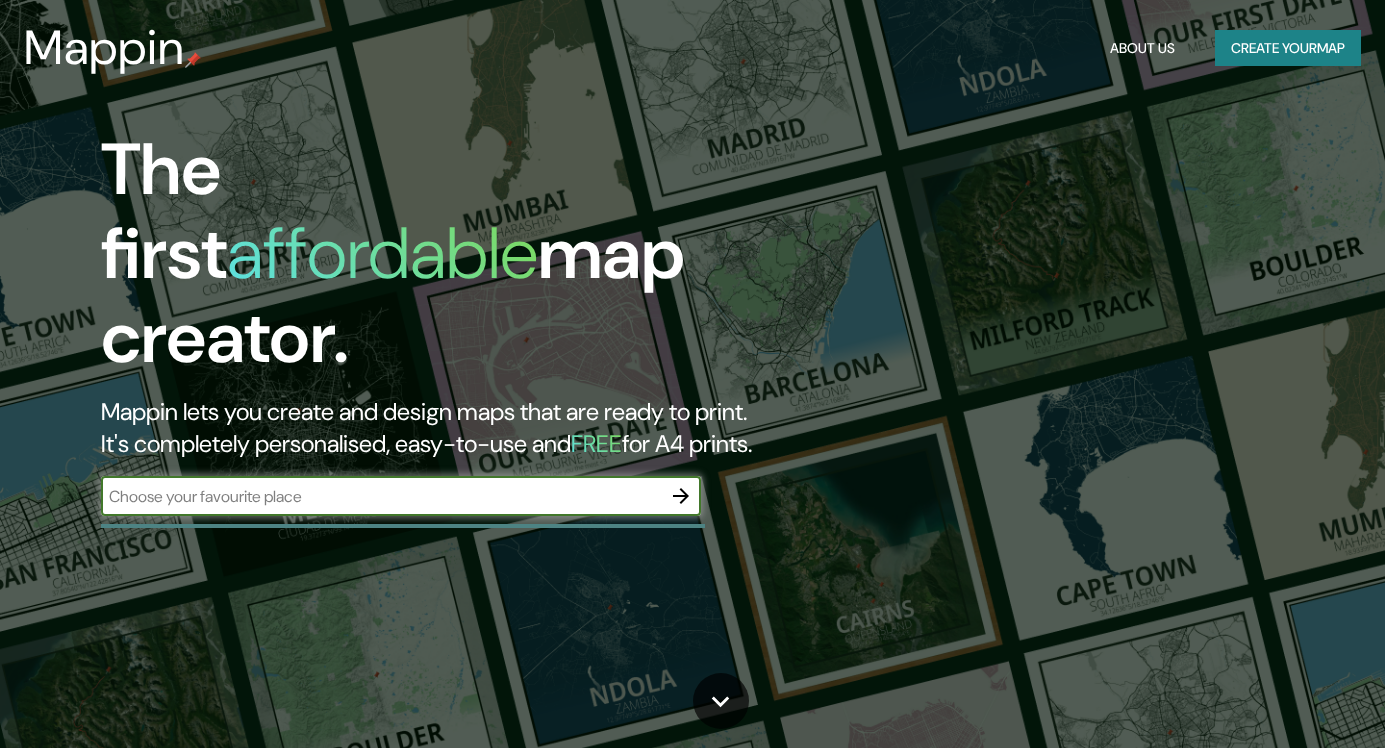 scroll, scrollTop: 0, scrollLeft: 0, axis: both 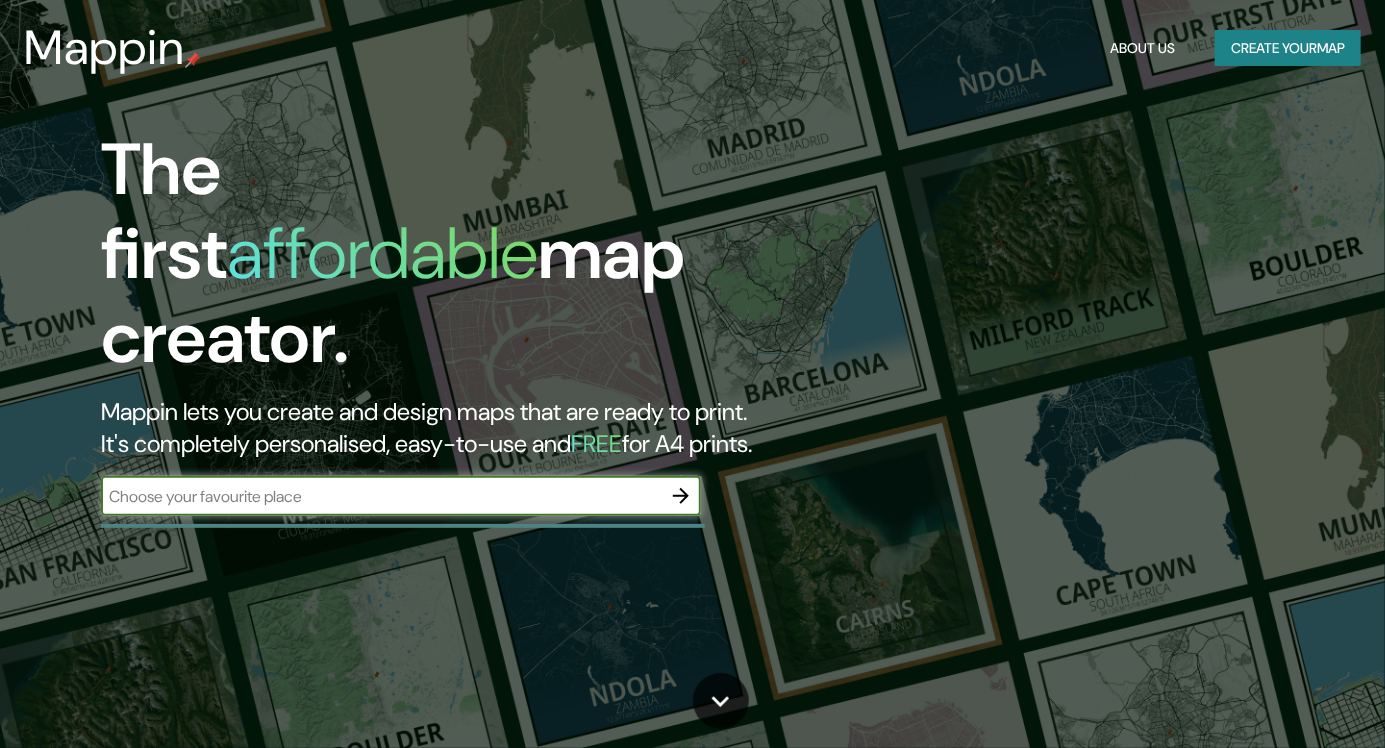 click at bounding box center [381, 496] 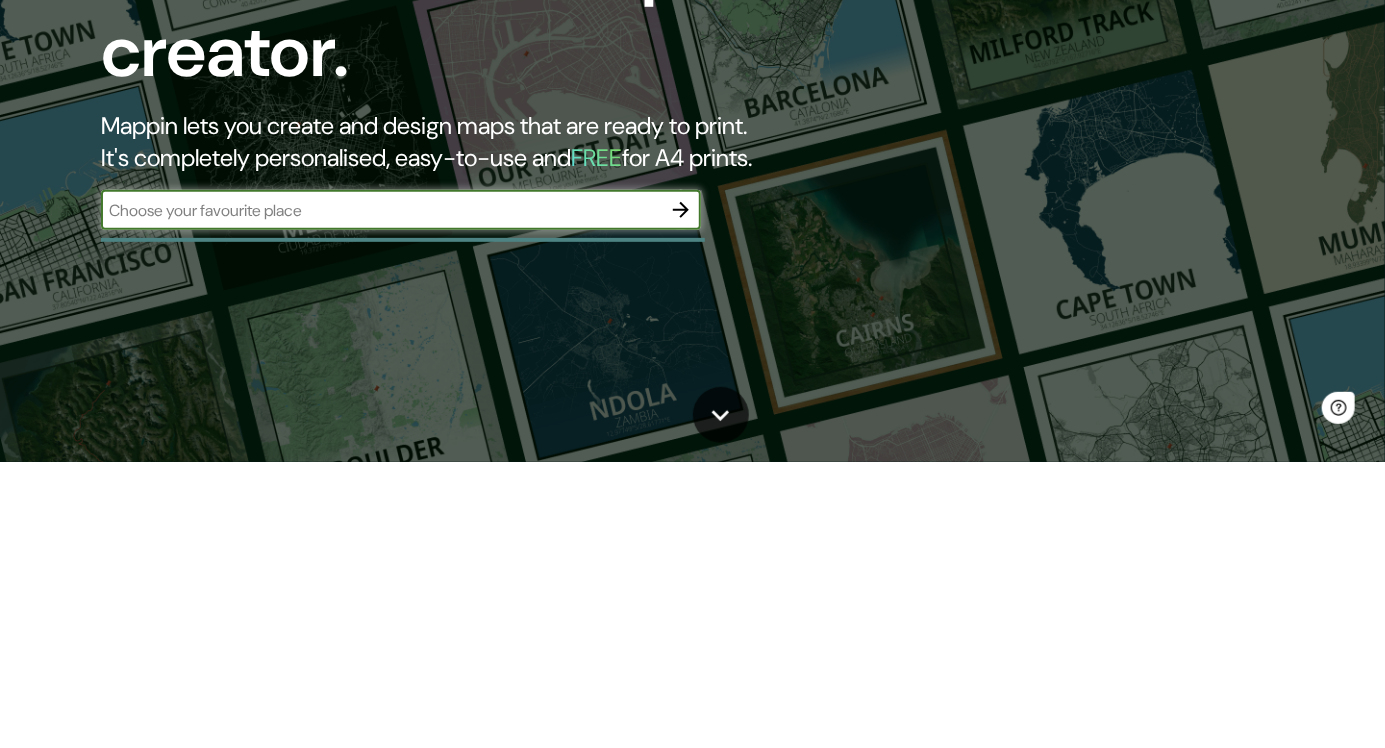 scroll, scrollTop: 0, scrollLeft: 0, axis: both 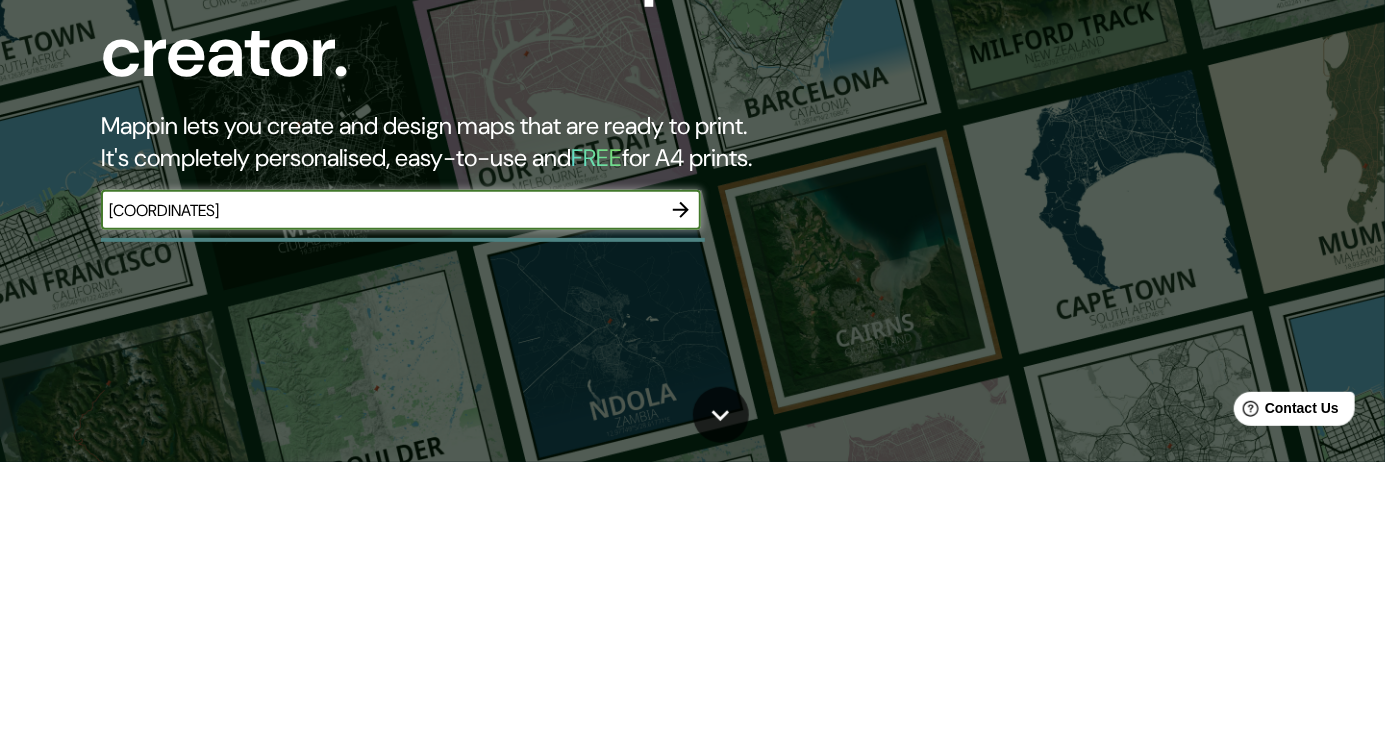 type on "[COORDINATES]" 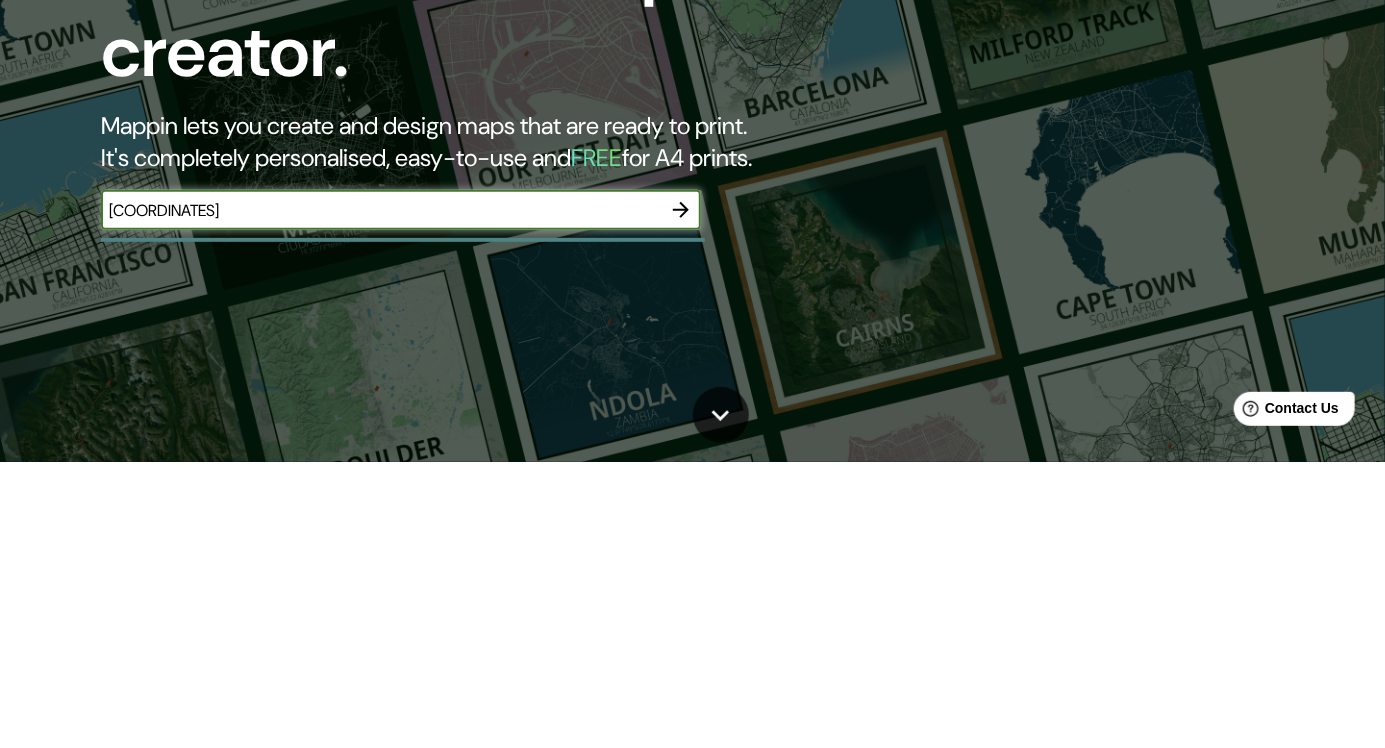 click 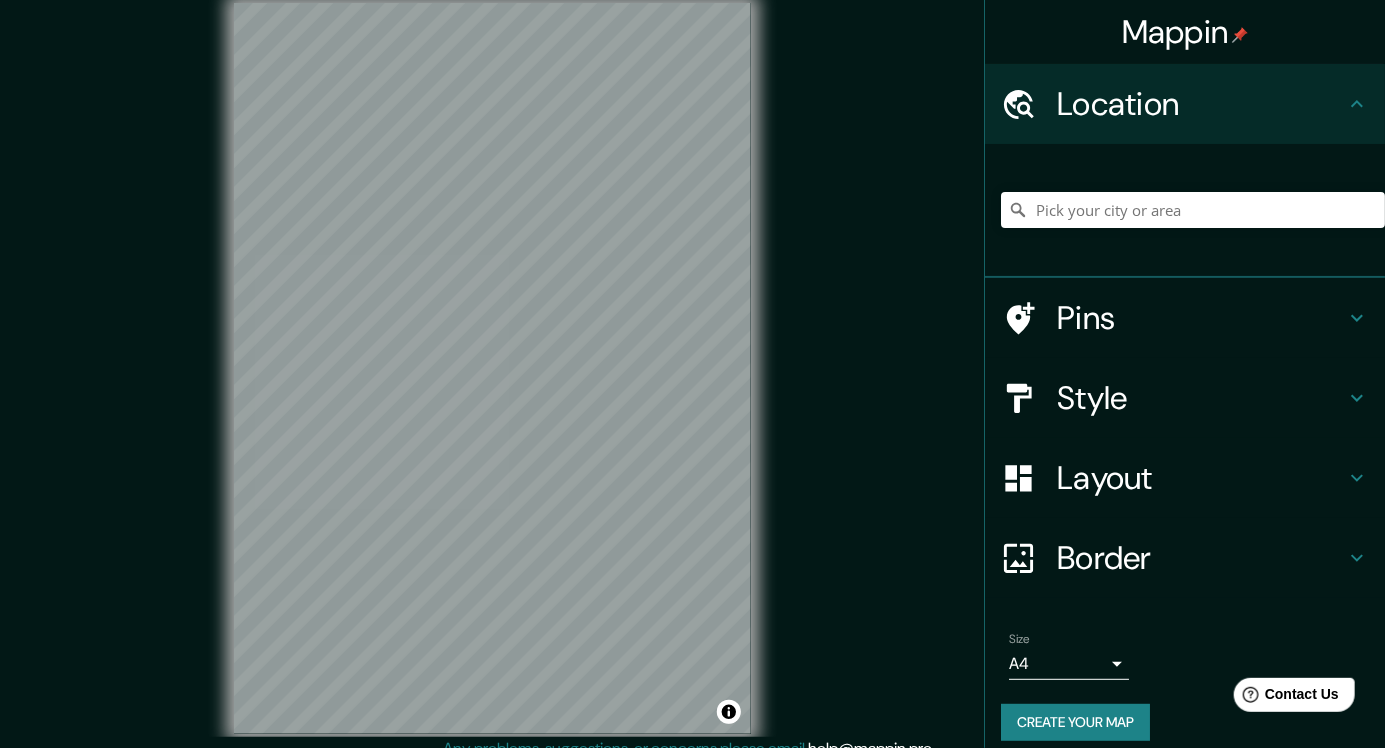 click on "Style" at bounding box center (1201, 398) 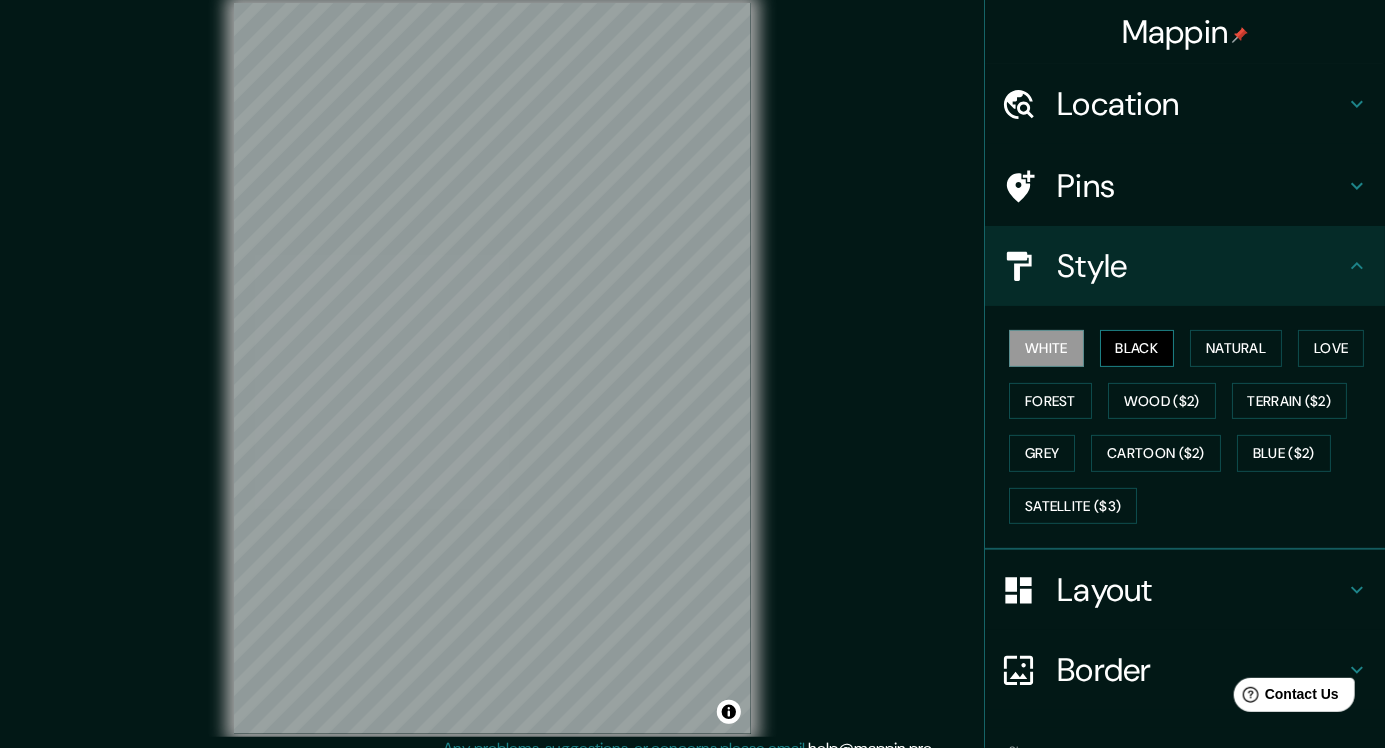click on "Black" at bounding box center [1137, 348] 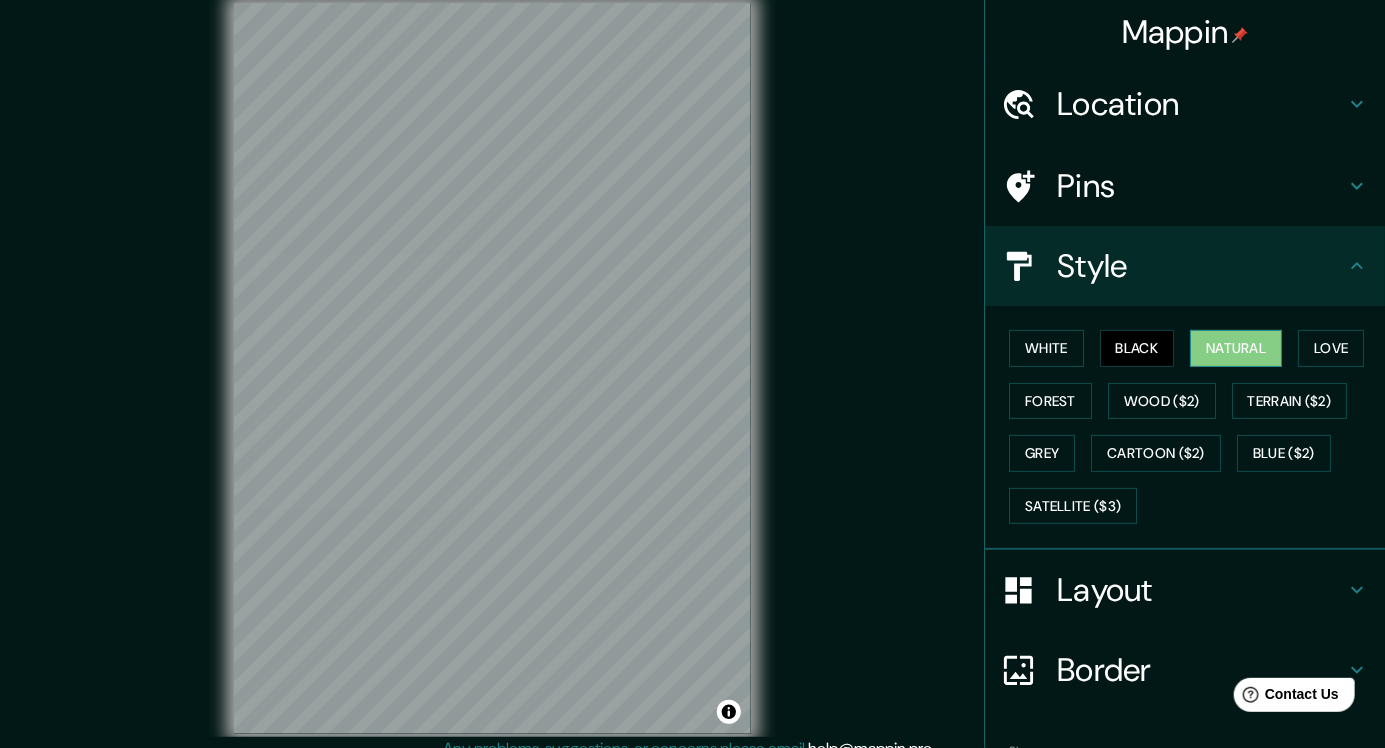 click on "Natural" at bounding box center (1236, 348) 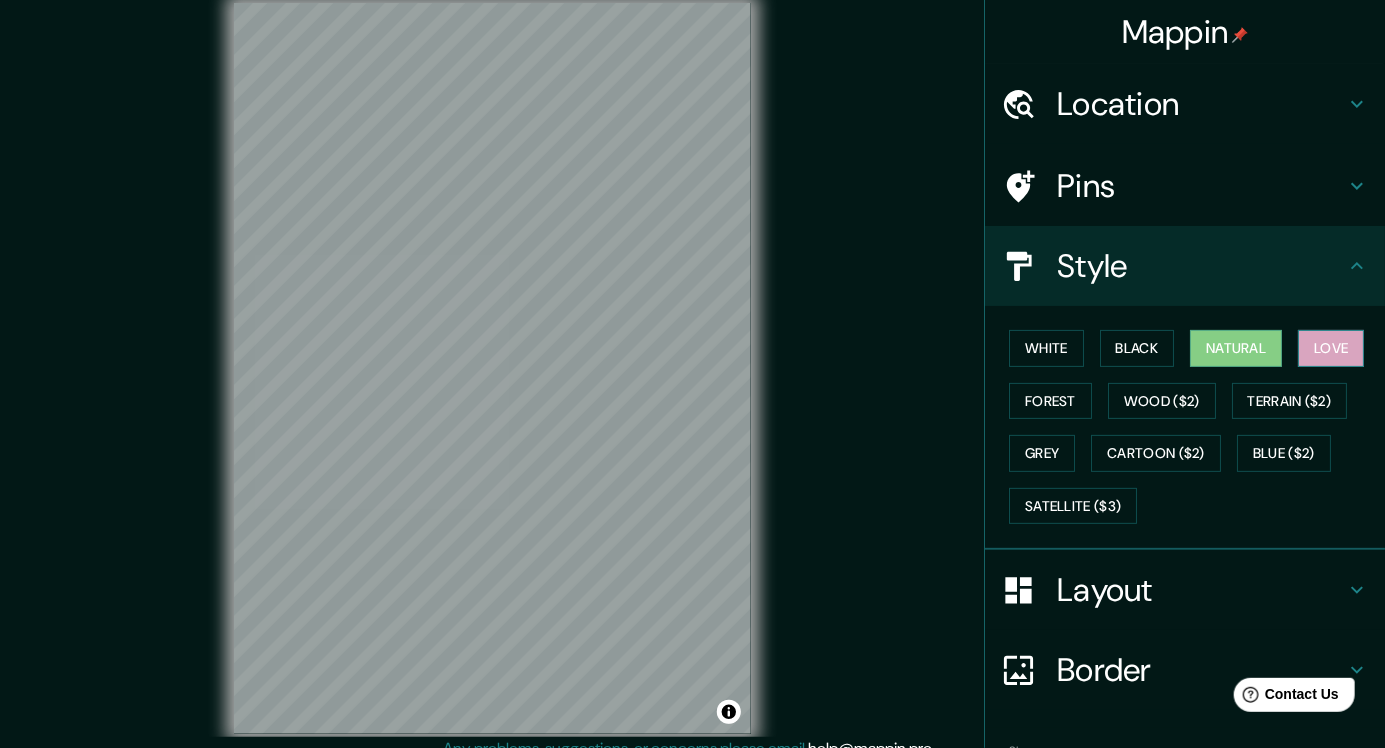 click on "Love" at bounding box center (1331, 348) 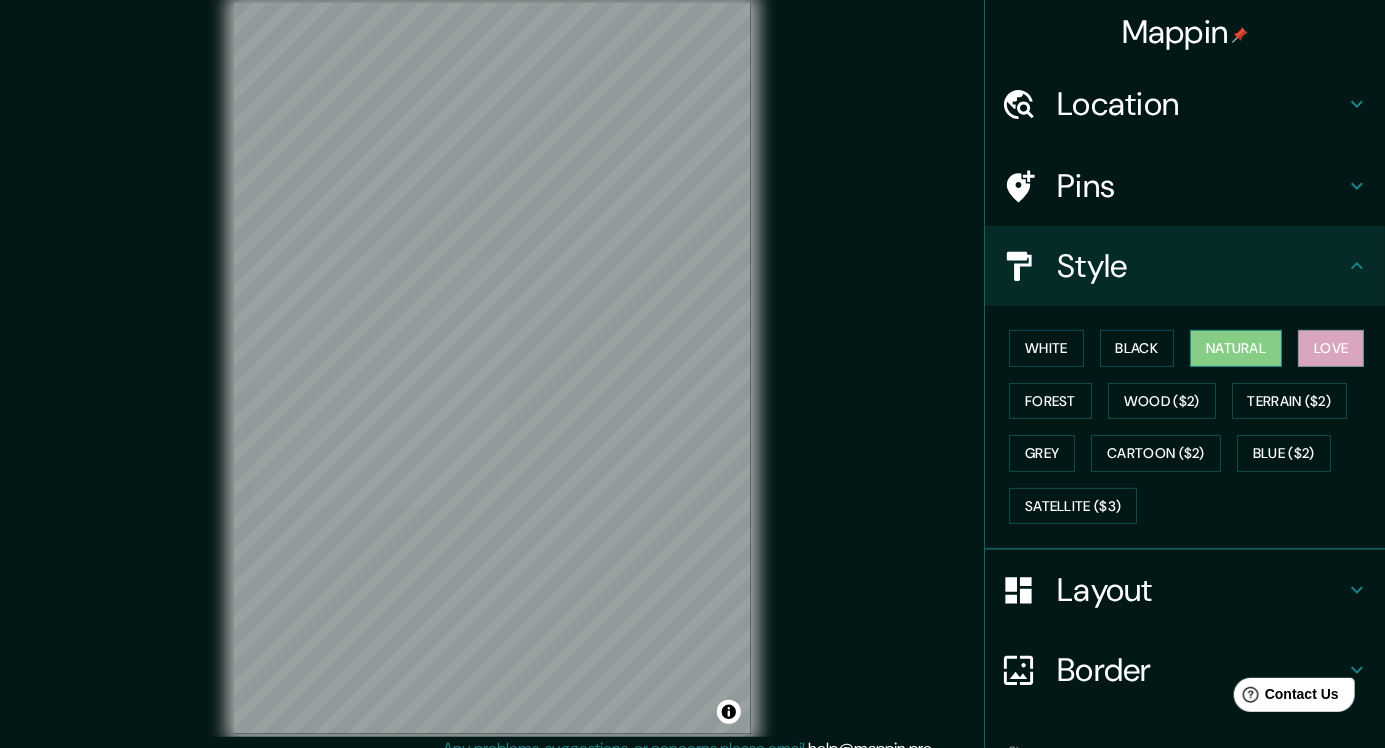 click on "Natural" at bounding box center (1236, 348) 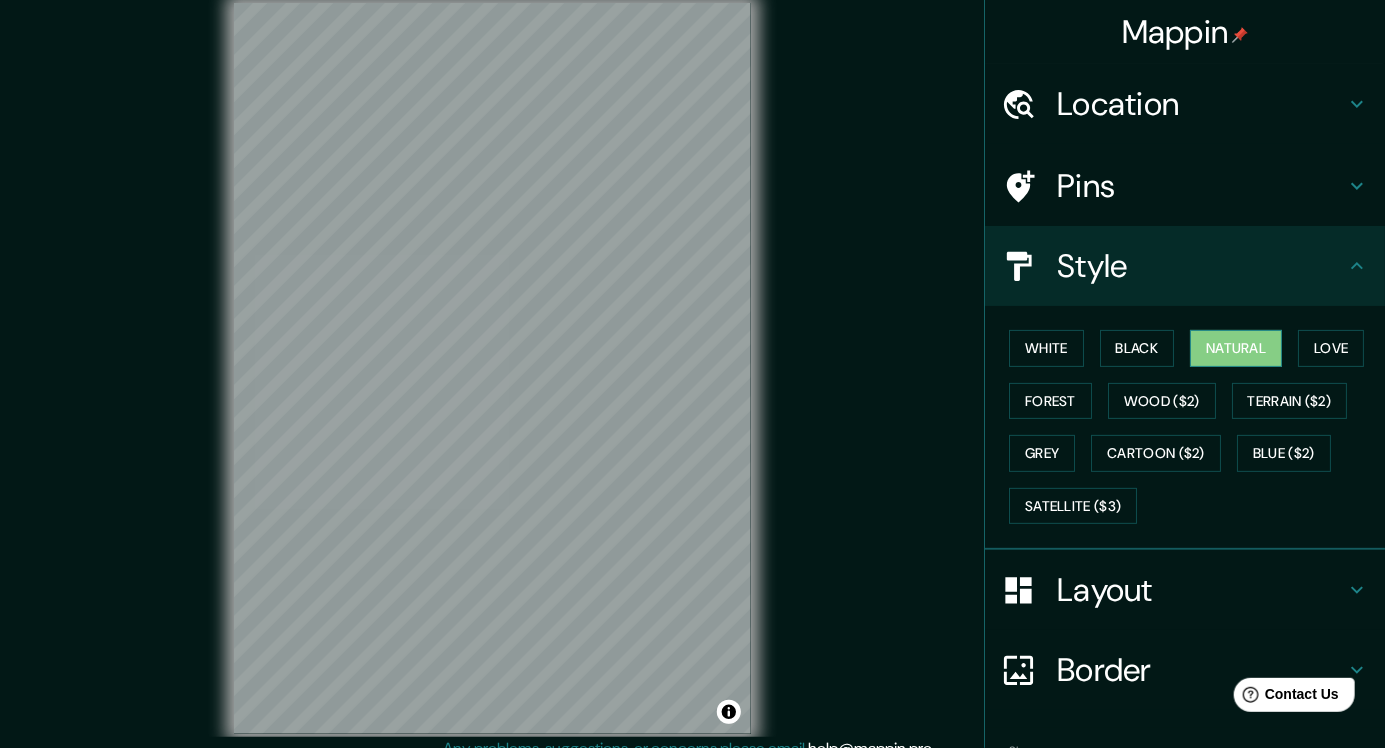click on "Natural" at bounding box center (1236, 348) 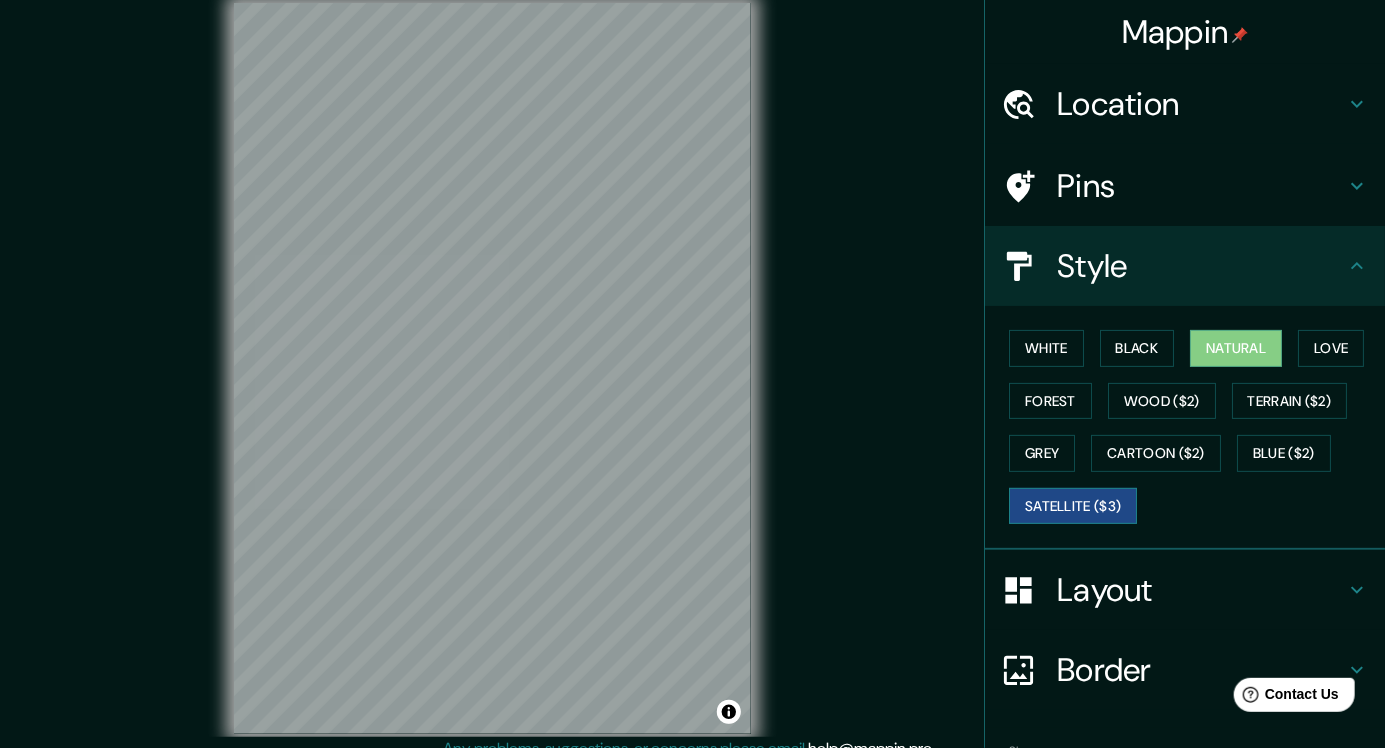 click on "Satellite ($3)" at bounding box center [1073, 506] 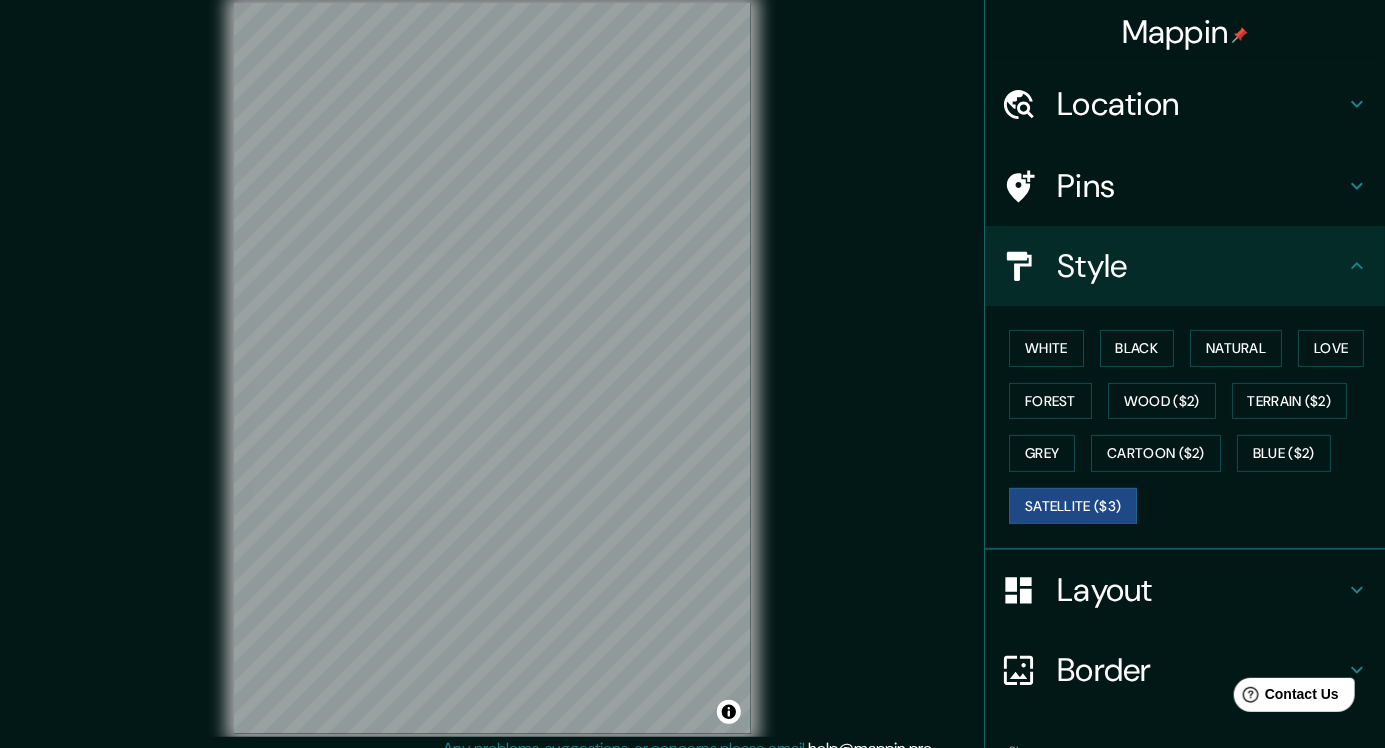 click on "Location" at bounding box center (1201, 104) 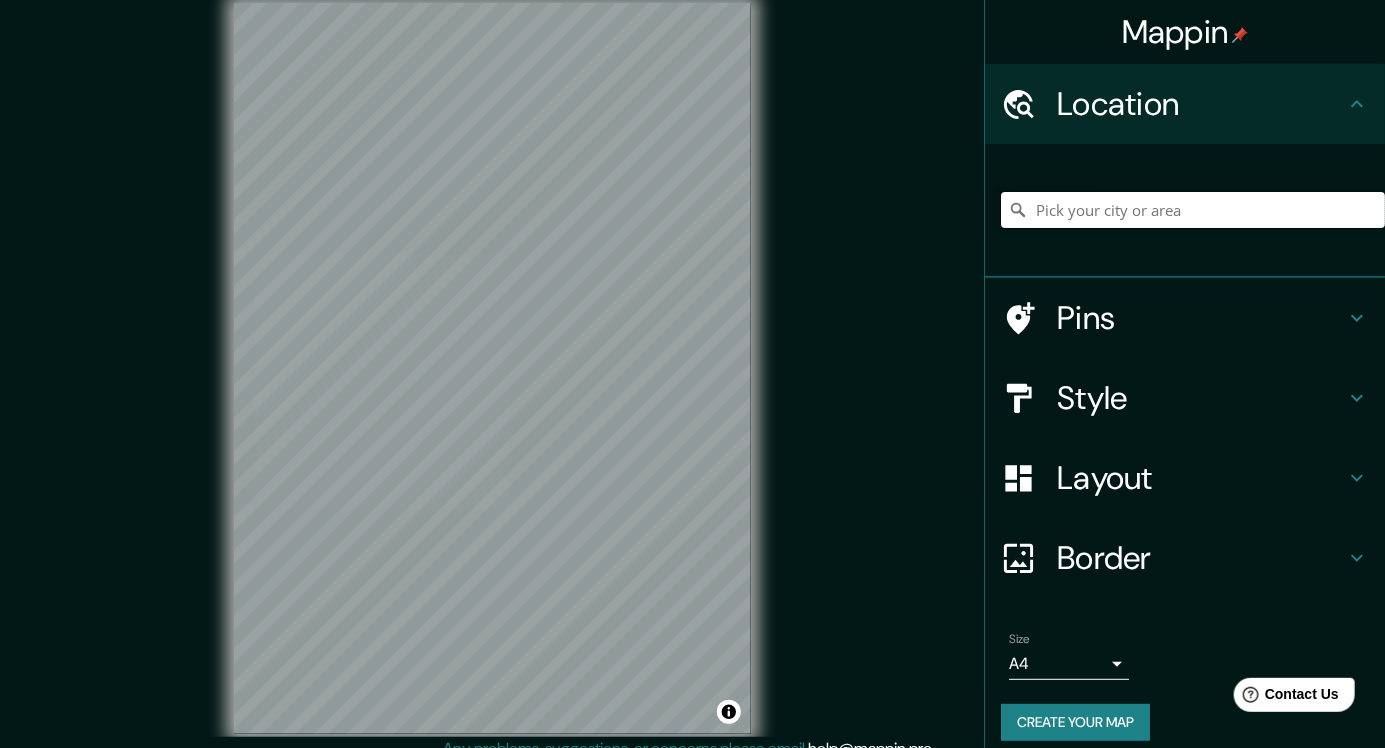 click at bounding box center [1193, 210] 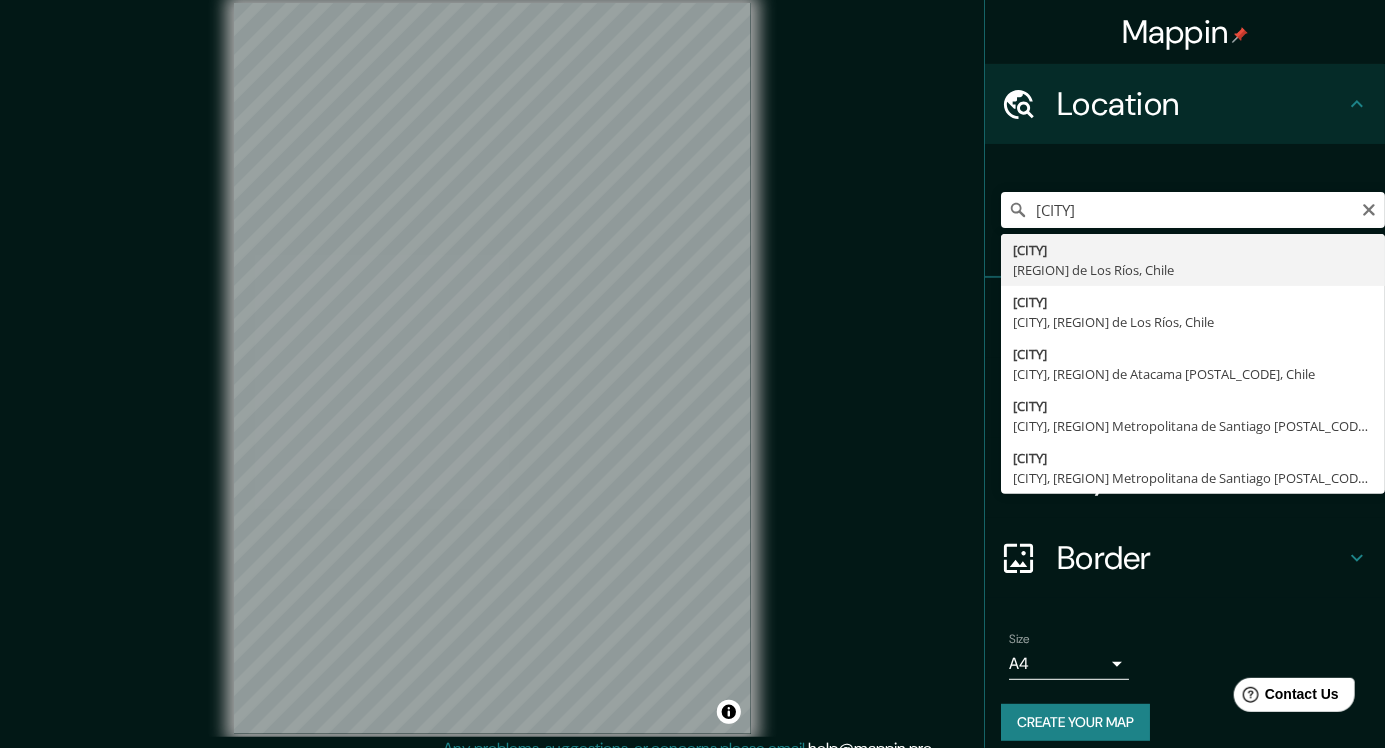 type on "[CITY], [REGION] de Los Ríos, Chile" 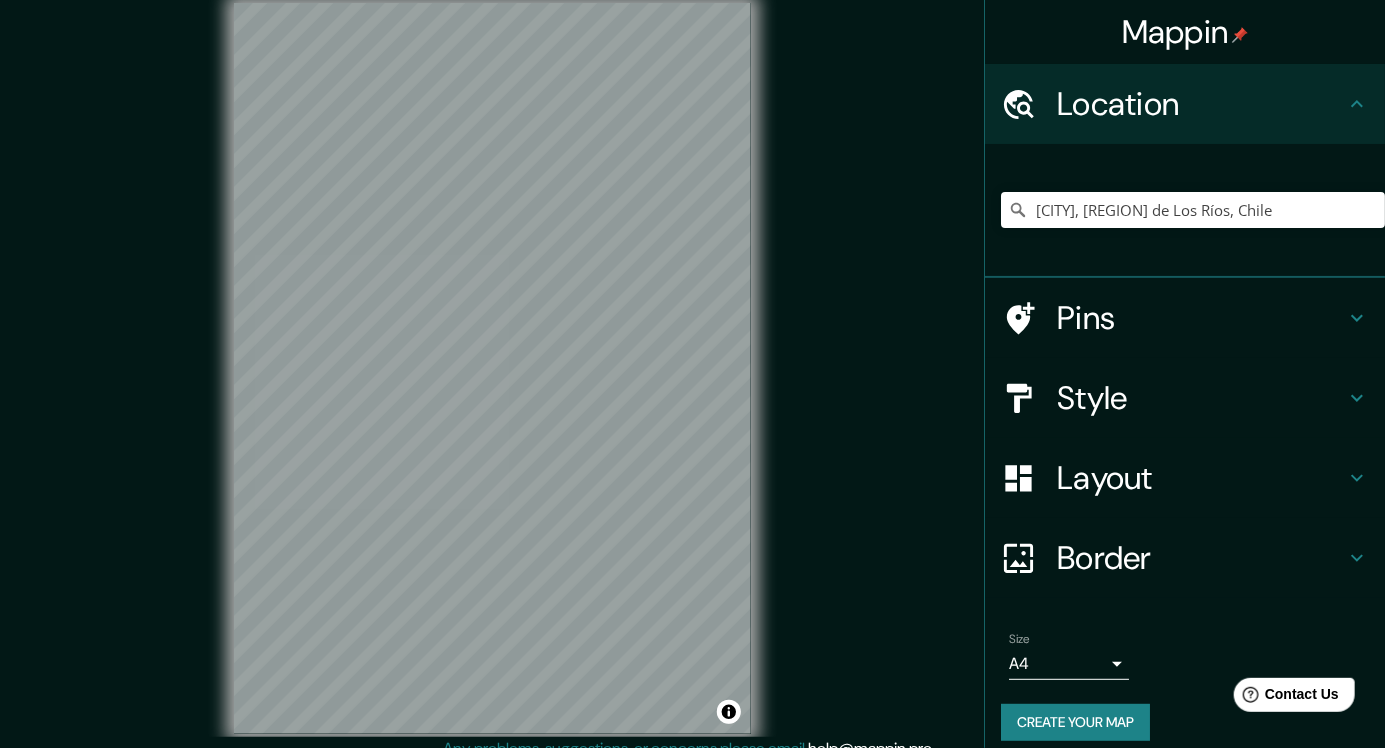 click on "Mappin Location [CITY], [REGION] de Los Ríos, Chile Pins Style Layout Border Choose a border. Hint : you can make layers of the frame opaque to create some cool effects. None Simple Transparent Fancy Size A4 single Create your map © Mapbox © OpenStreetMap Improve this map © Maxar Any problems, suggestions, or concerns please email help@mappin.pro . . ." at bounding box center (692, 384) 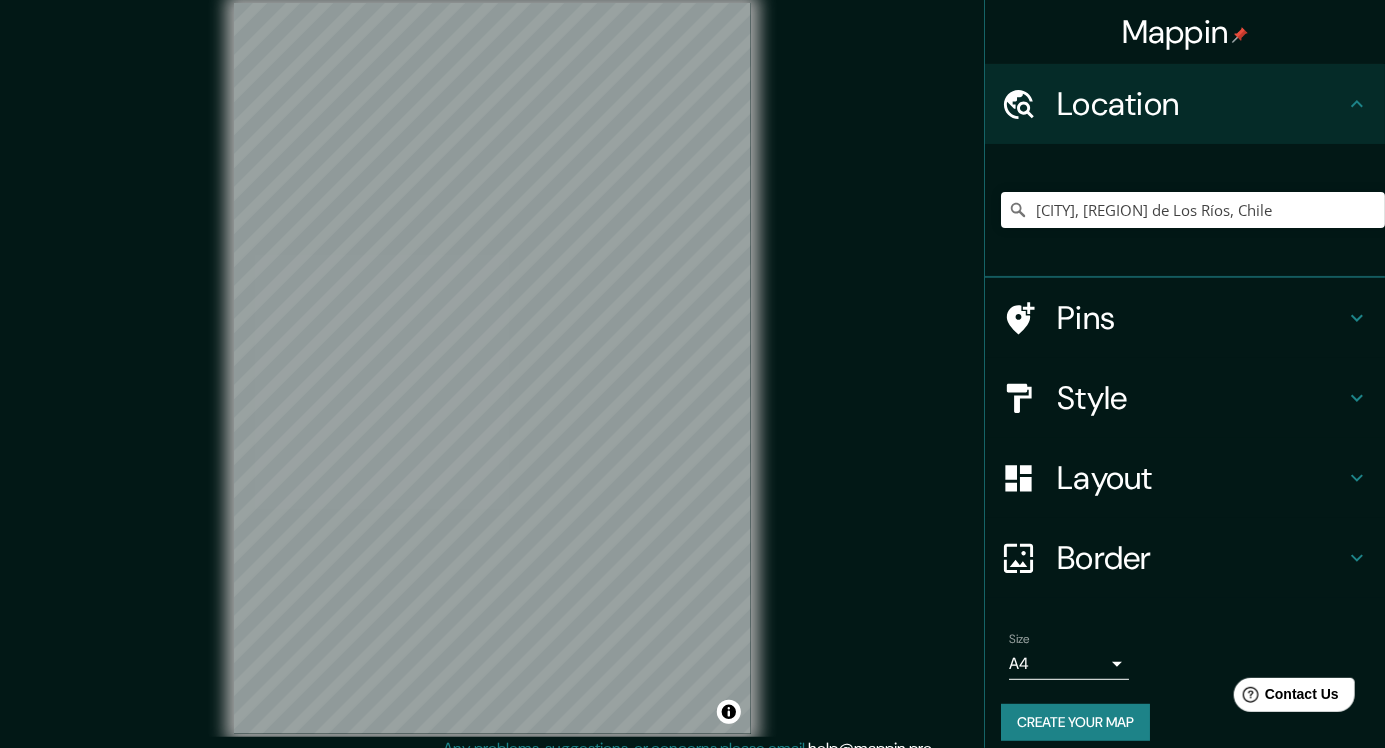 click on "Pins" at bounding box center (1201, 318) 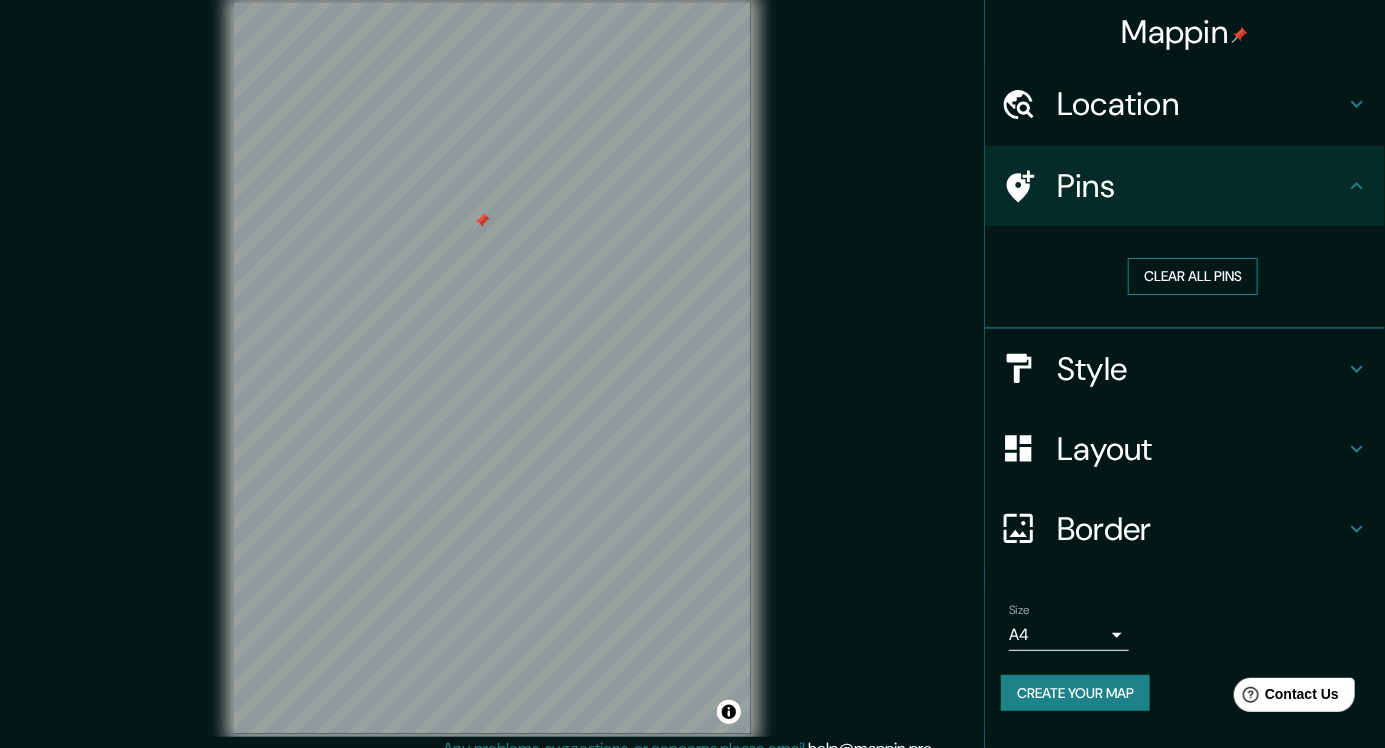 click on "Clear all pins" at bounding box center [1193, 276] 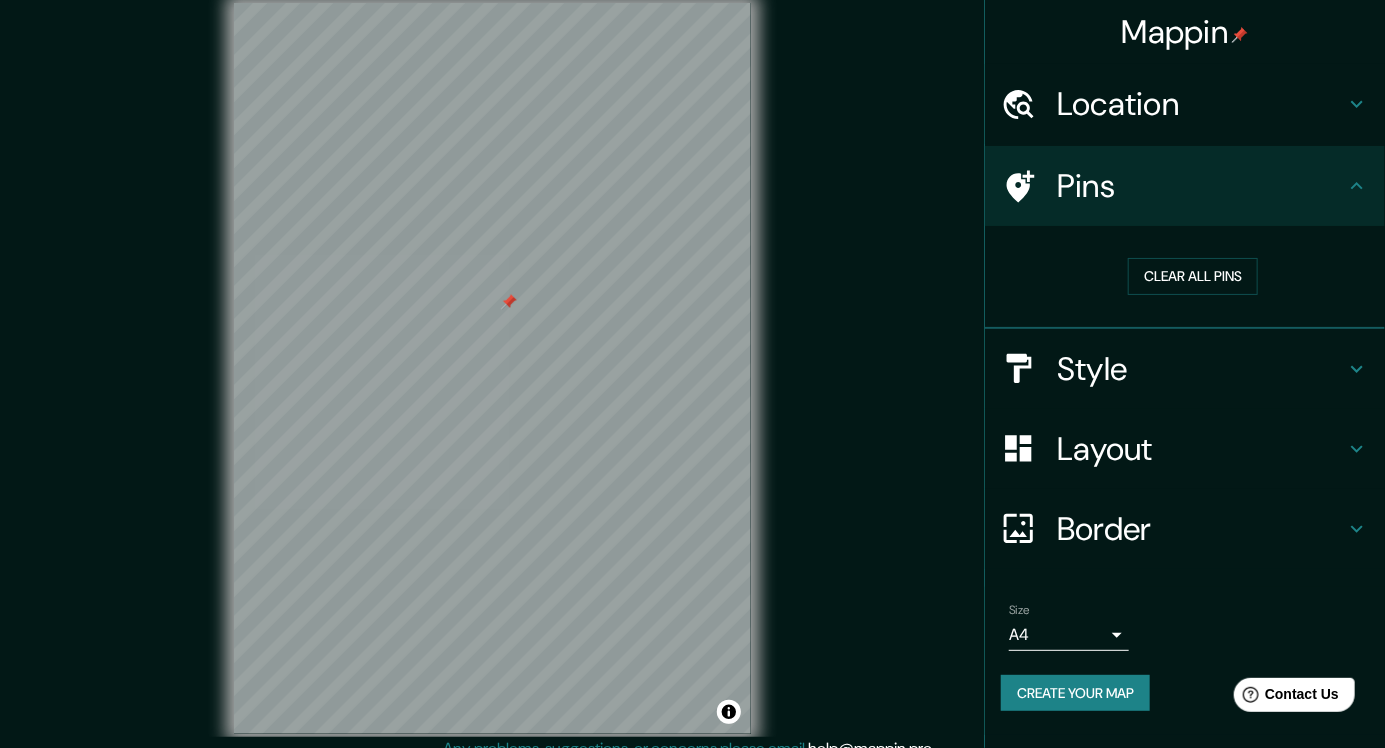 click on "Style" at bounding box center (1201, 369) 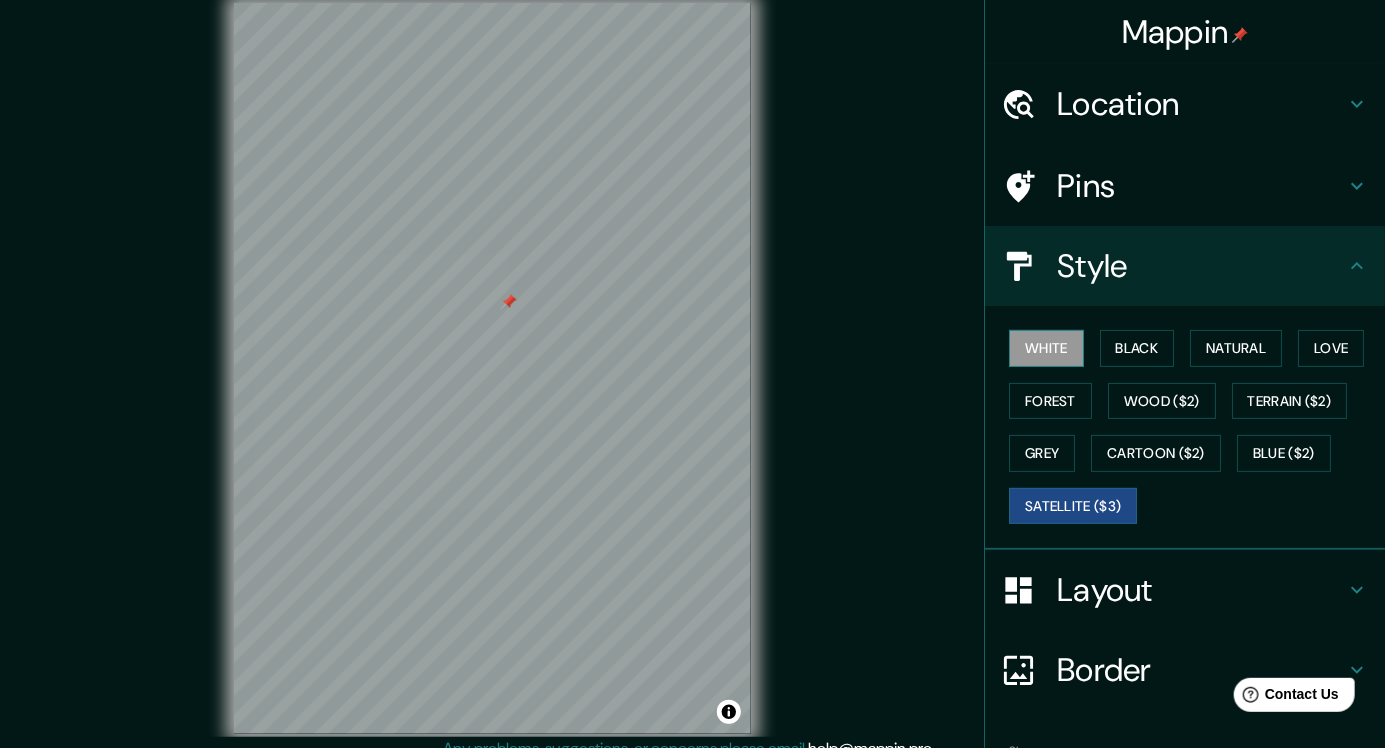 click on "White" at bounding box center [1046, 348] 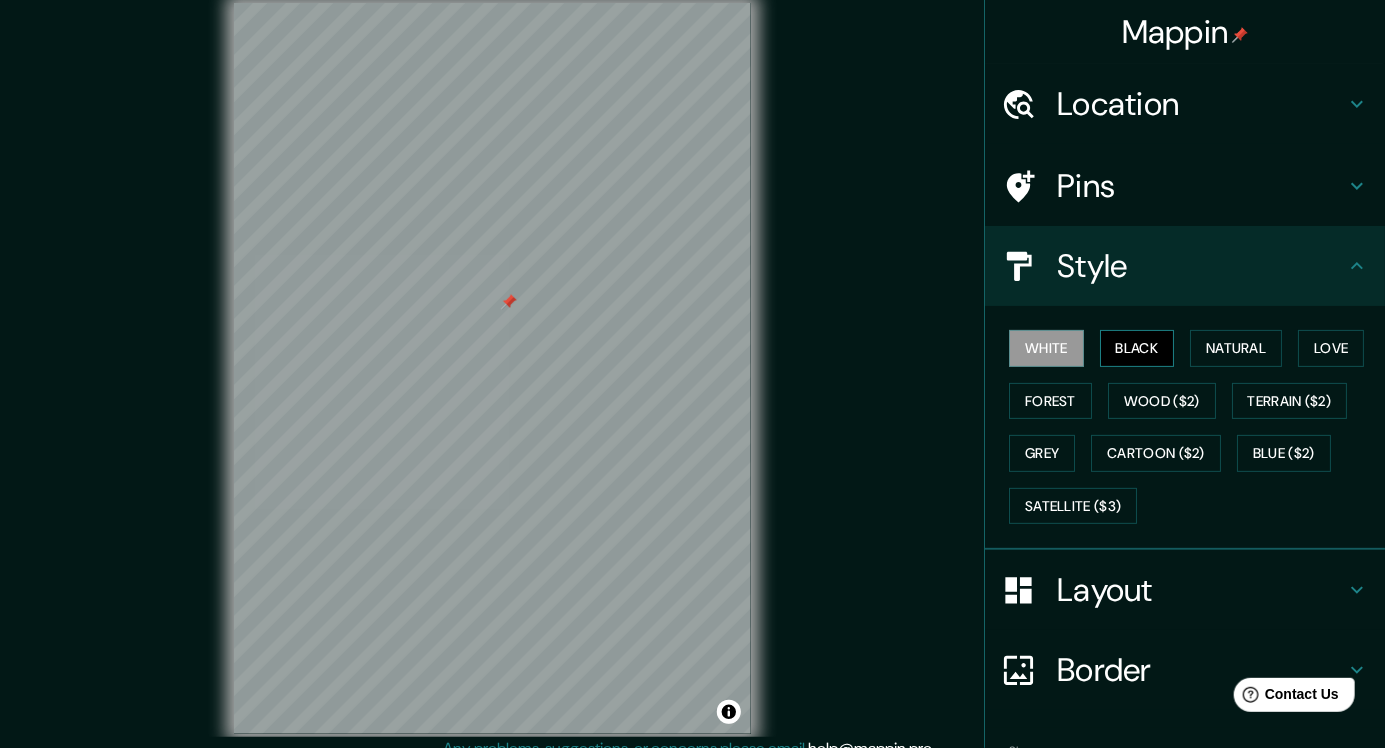 click on "Black" at bounding box center (1137, 348) 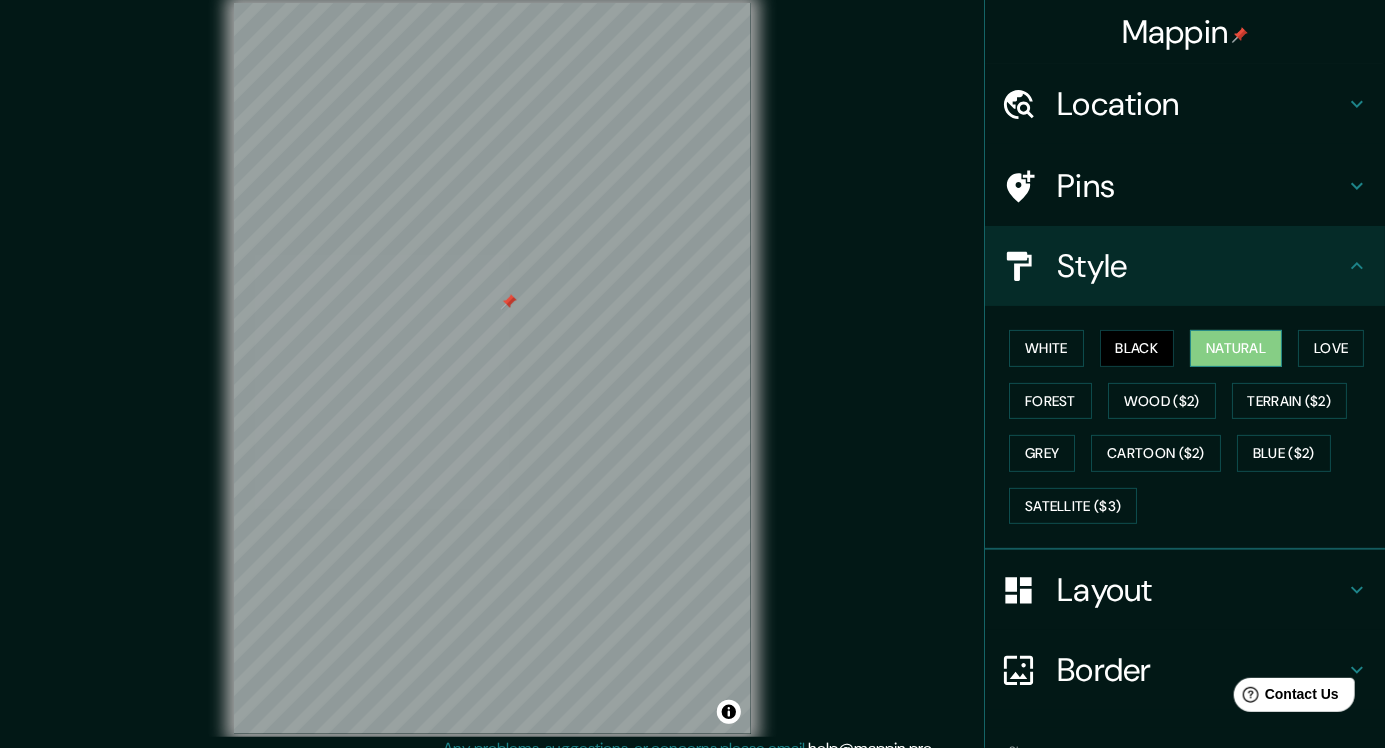 click on "Natural" at bounding box center [1236, 348] 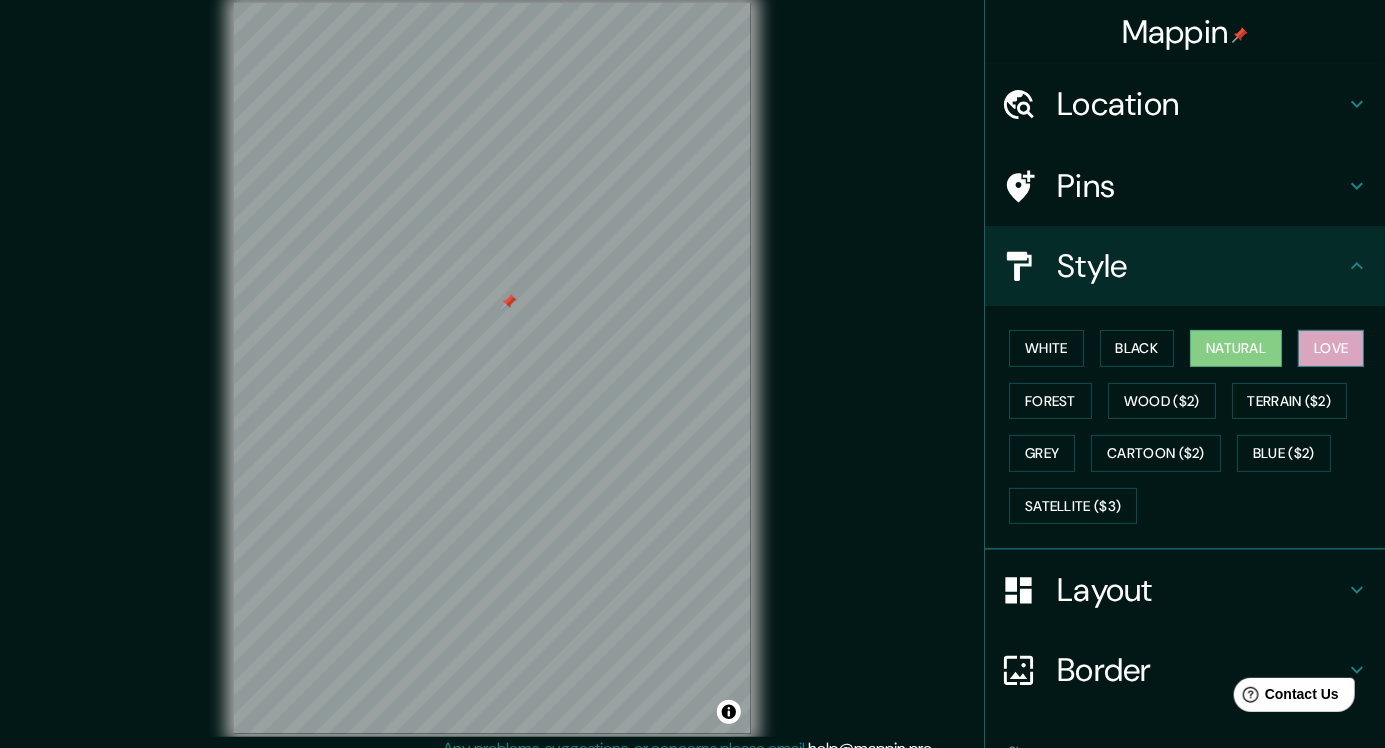 click on "Love" at bounding box center [1331, 348] 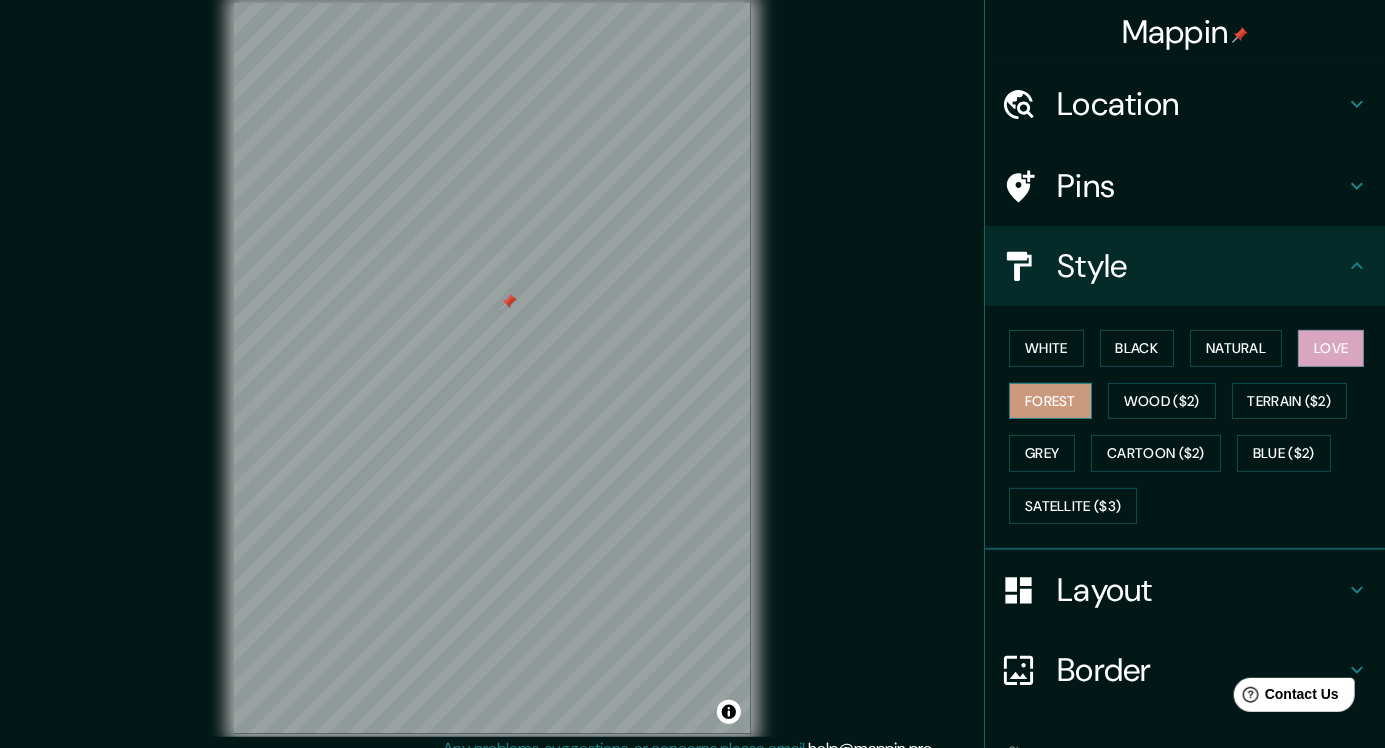 click on "Forest" at bounding box center [1050, 401] 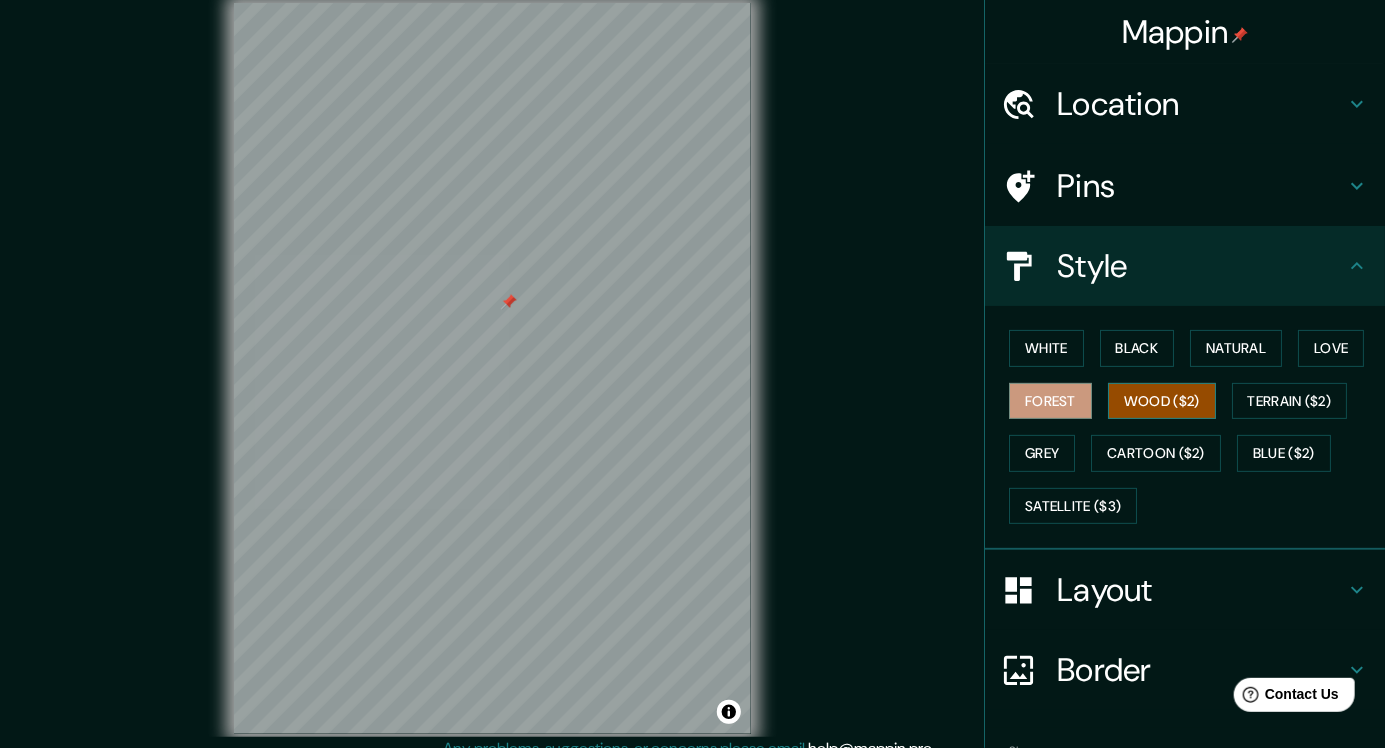 click on "Wood ($2)" at bounding box center [1162, 401] 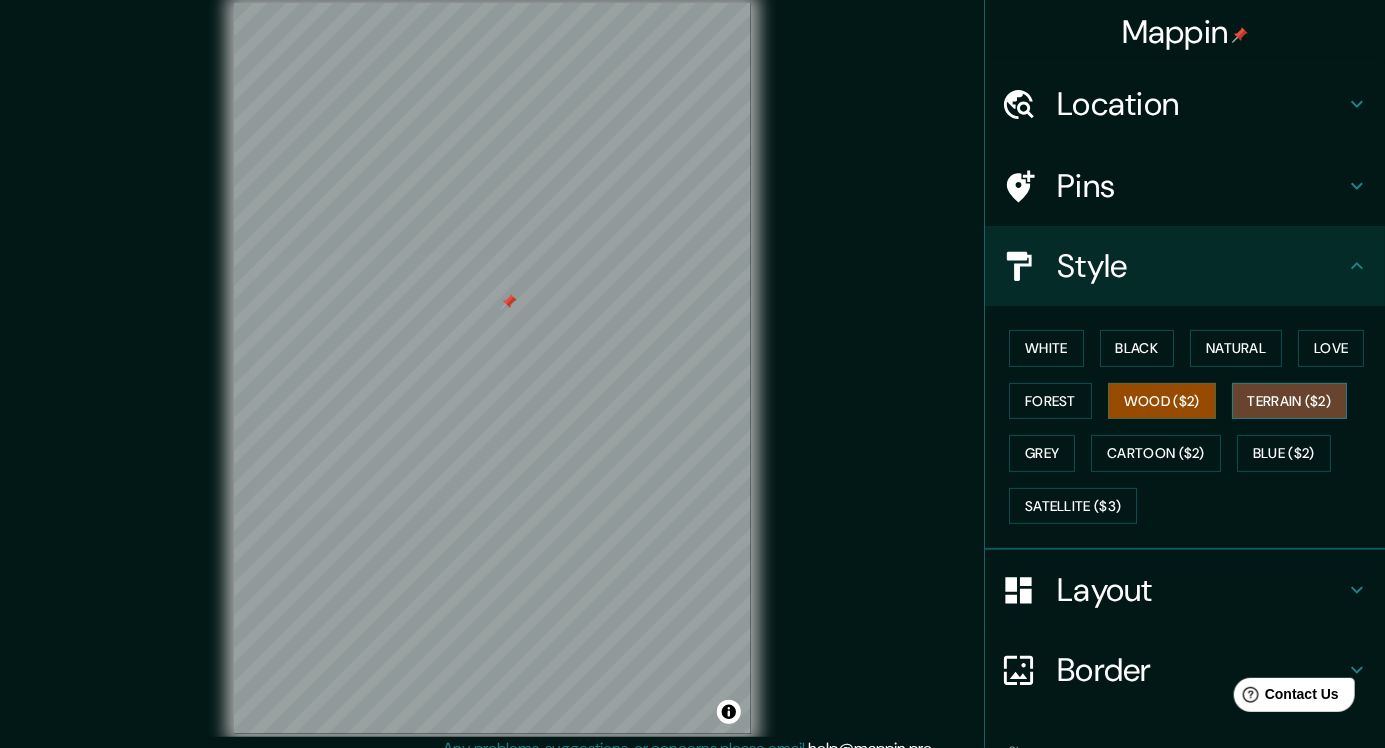 click on "Terrain ($2)" at bounding box center [1290, 401] 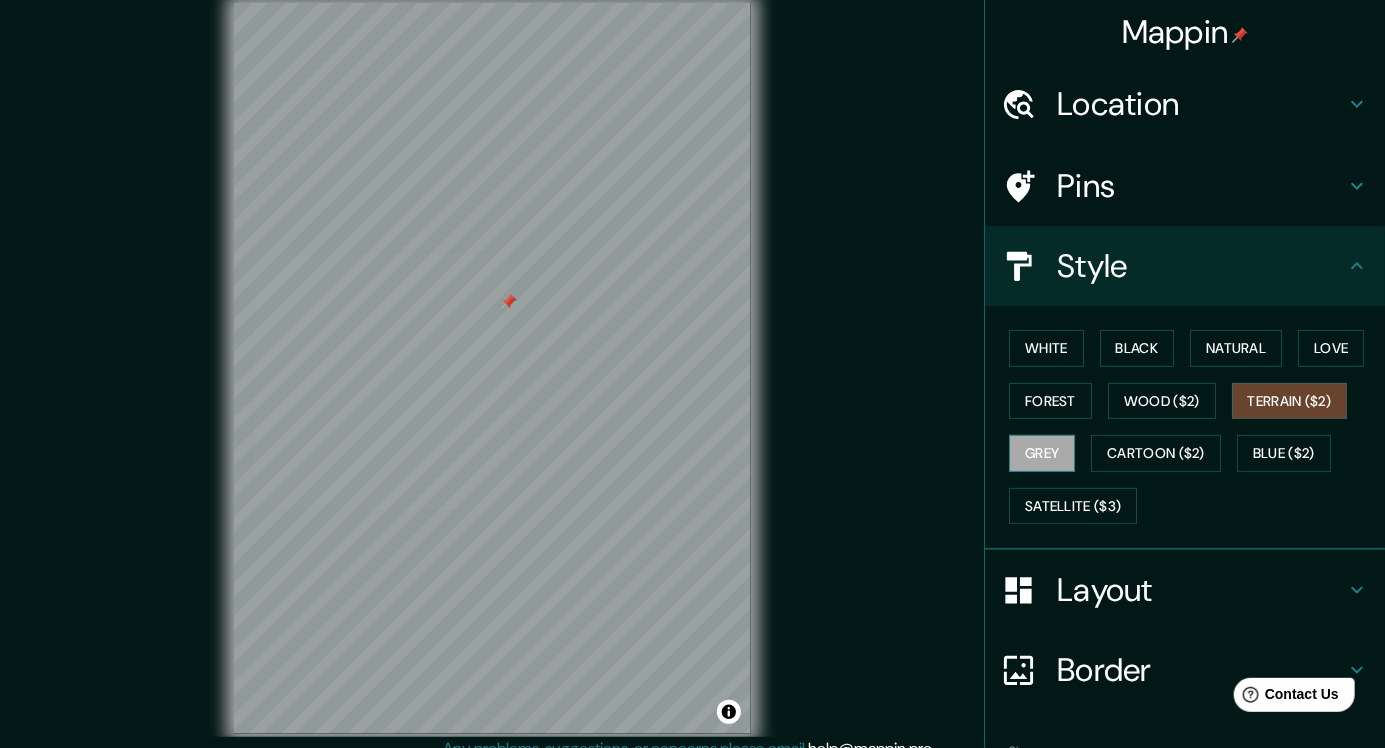click on "Grey" at bounding box center (1042, 453) 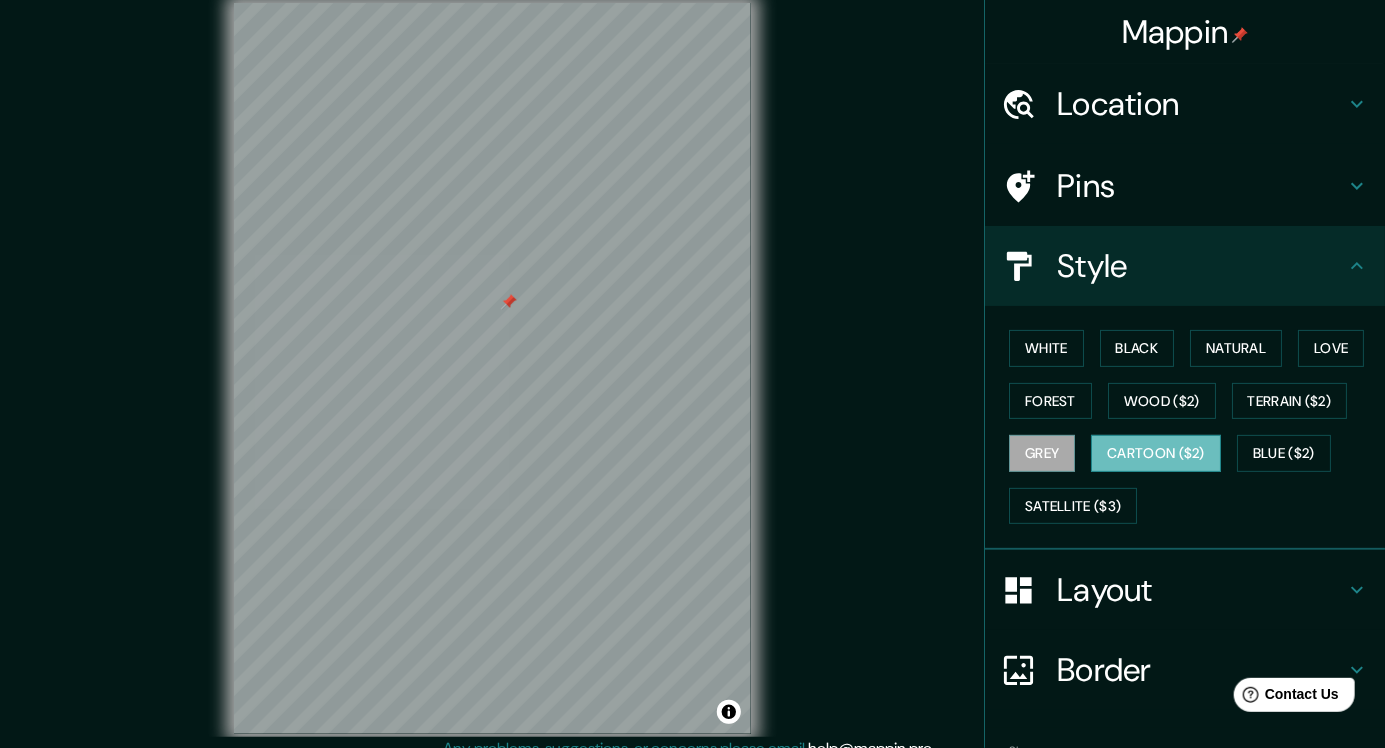 click on "Cartoon ($2)" at bounding box center [1156, 453] 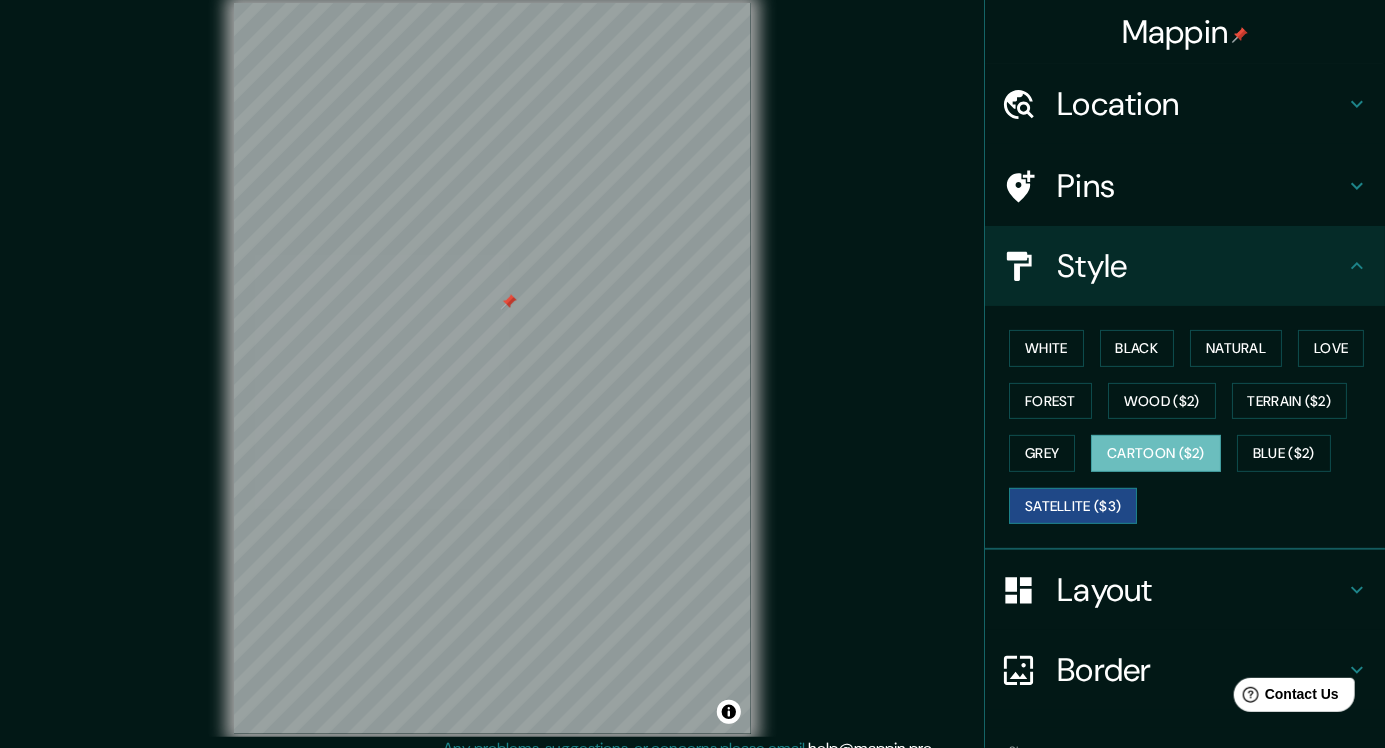 click on "Satellite ($3)" at bounding box center (1073, 506) 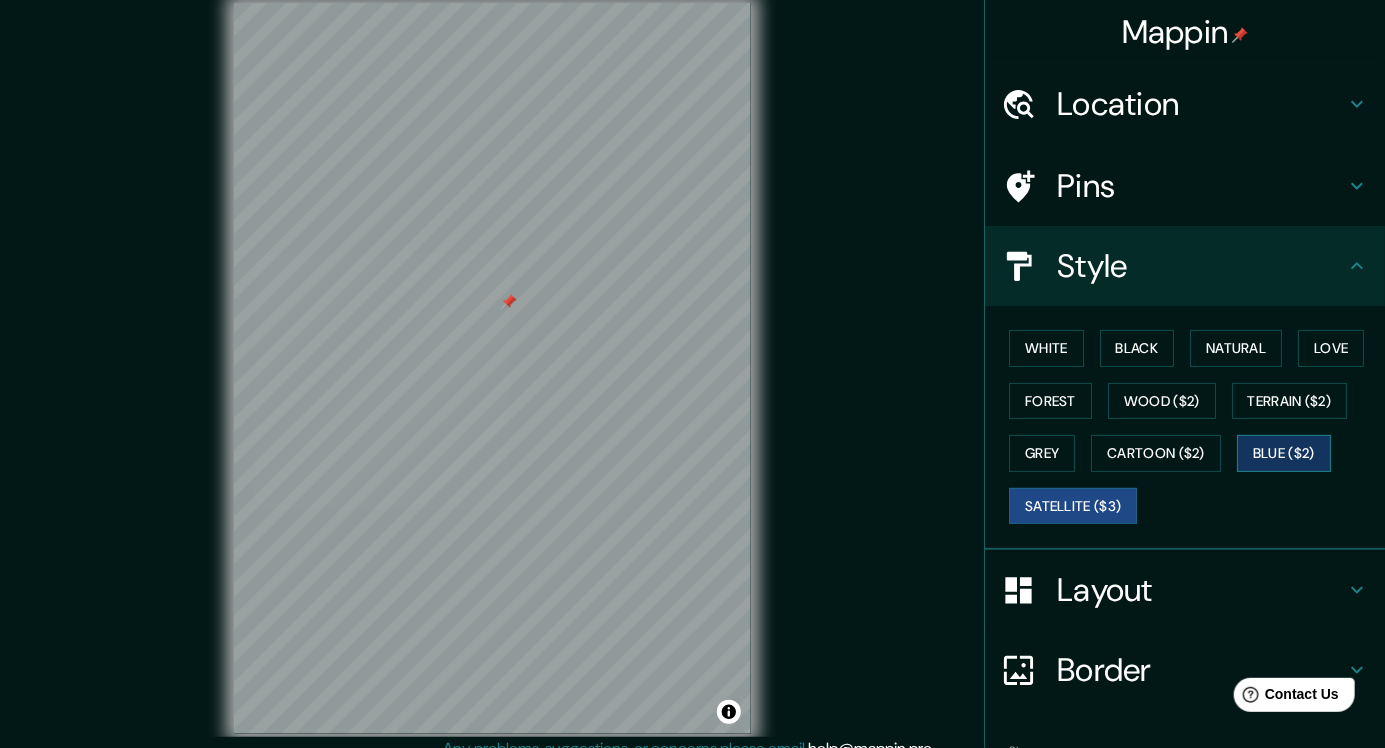 click on "Blue ($2)" at bounding box center (1284, 453) 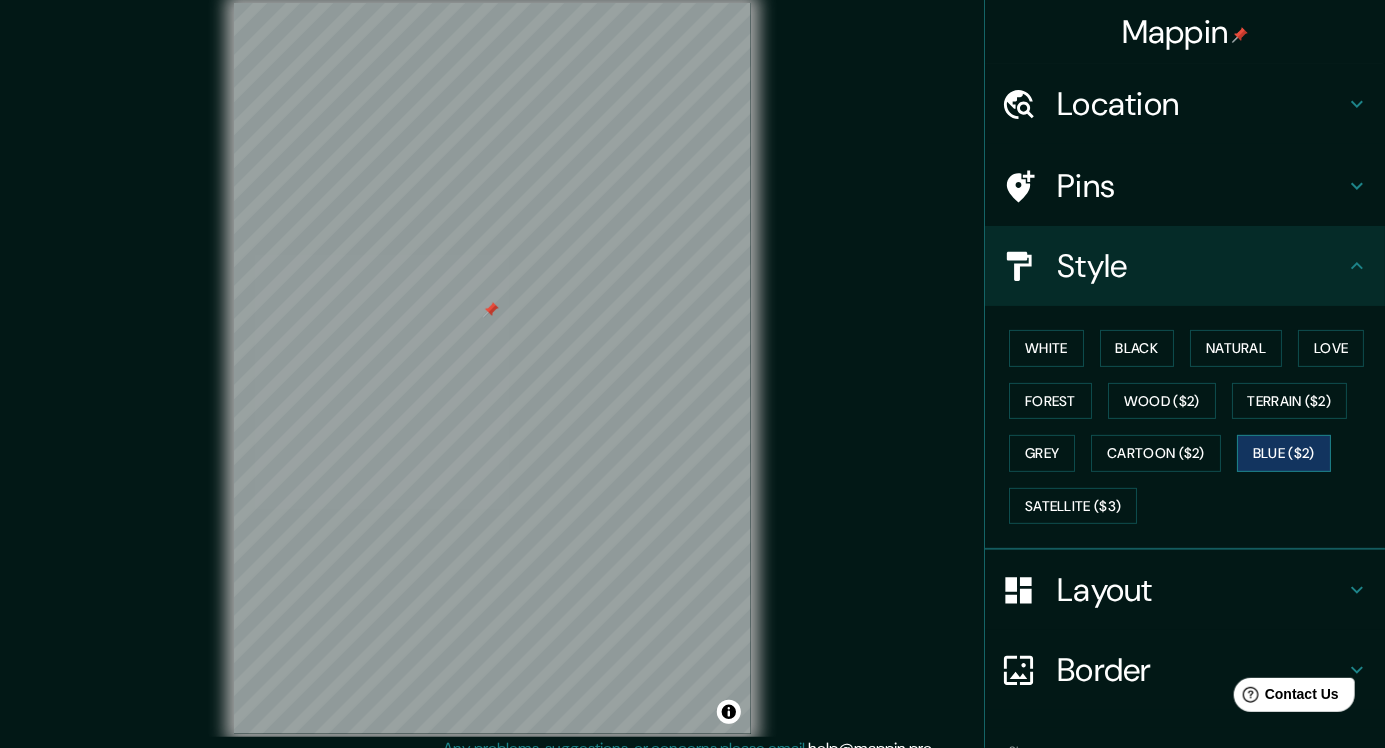 scroll, scrollTop: 128, scrollLeft: 0, axis: vertical 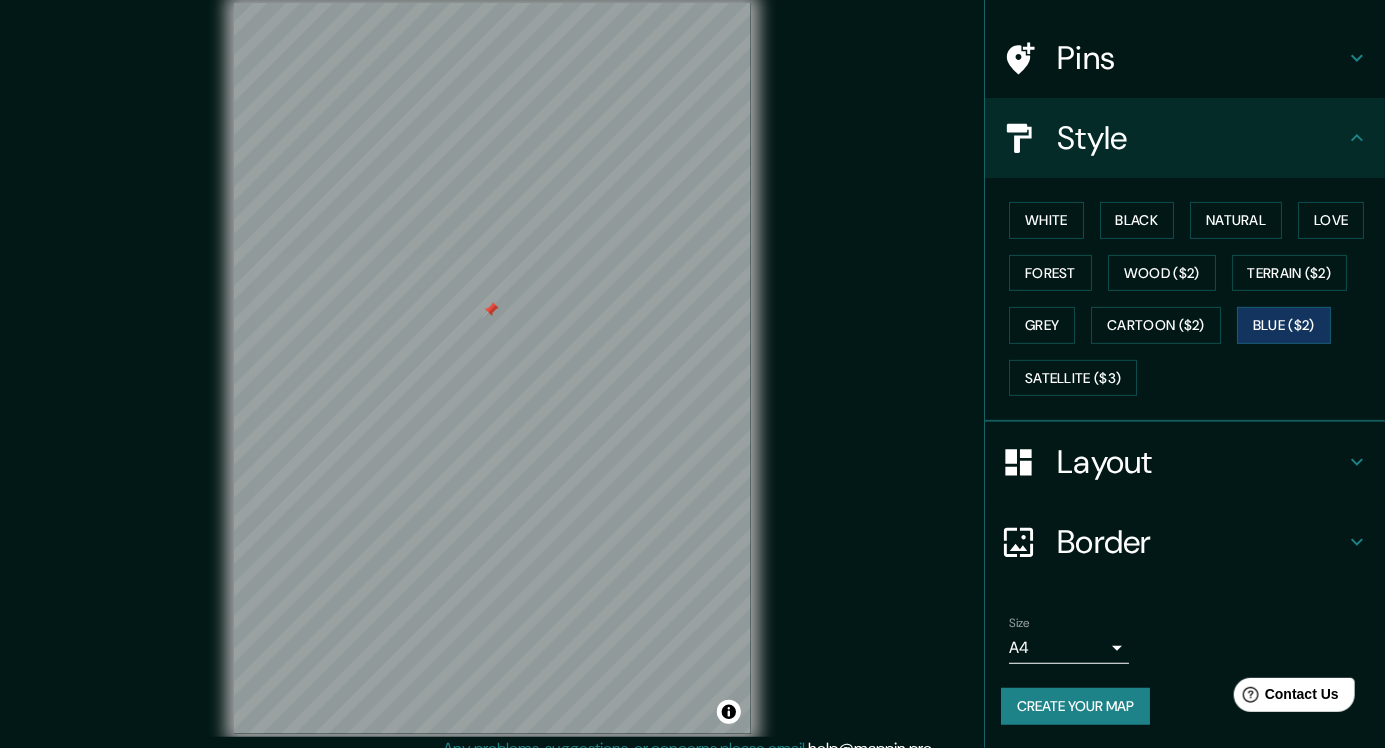 click on "Create your map" at bounding box center (1075, 706) 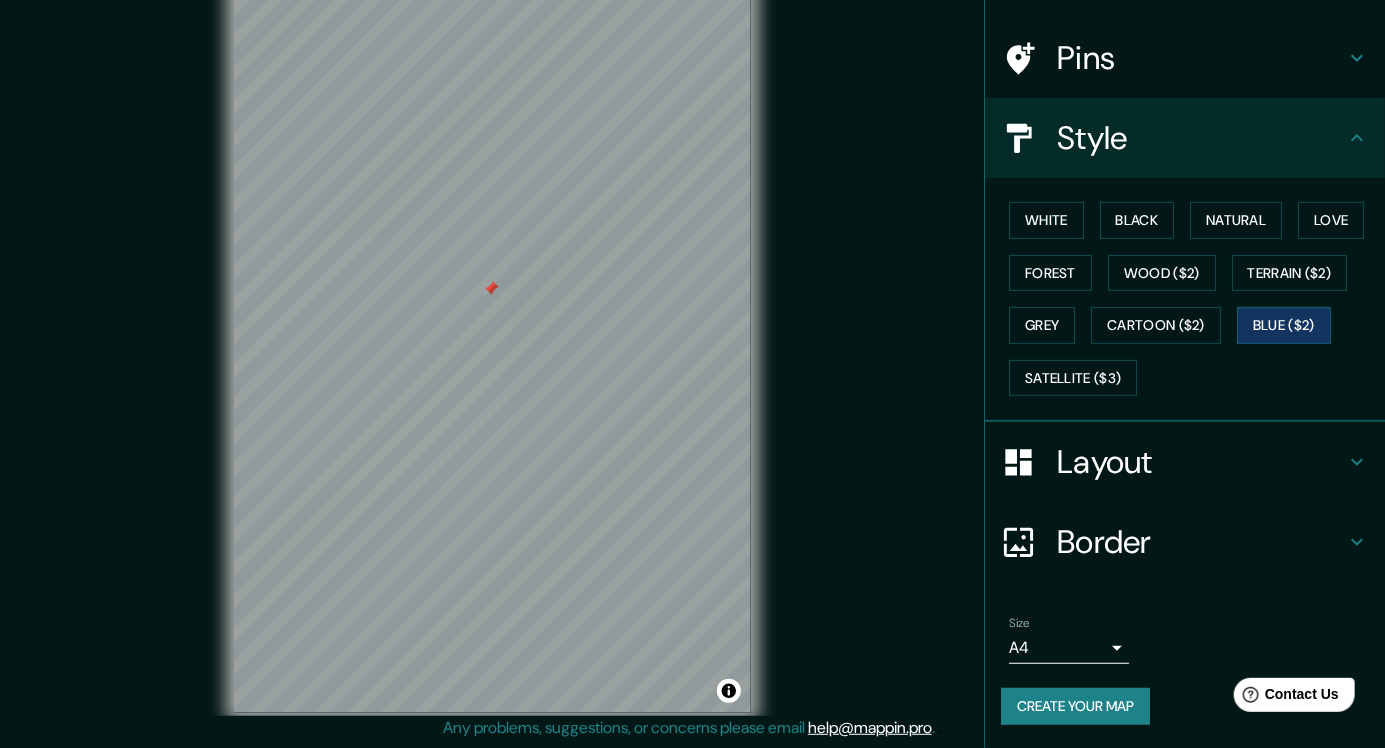 scroll, scrollTop: 29, scrollLeft: 0, axis: vertical 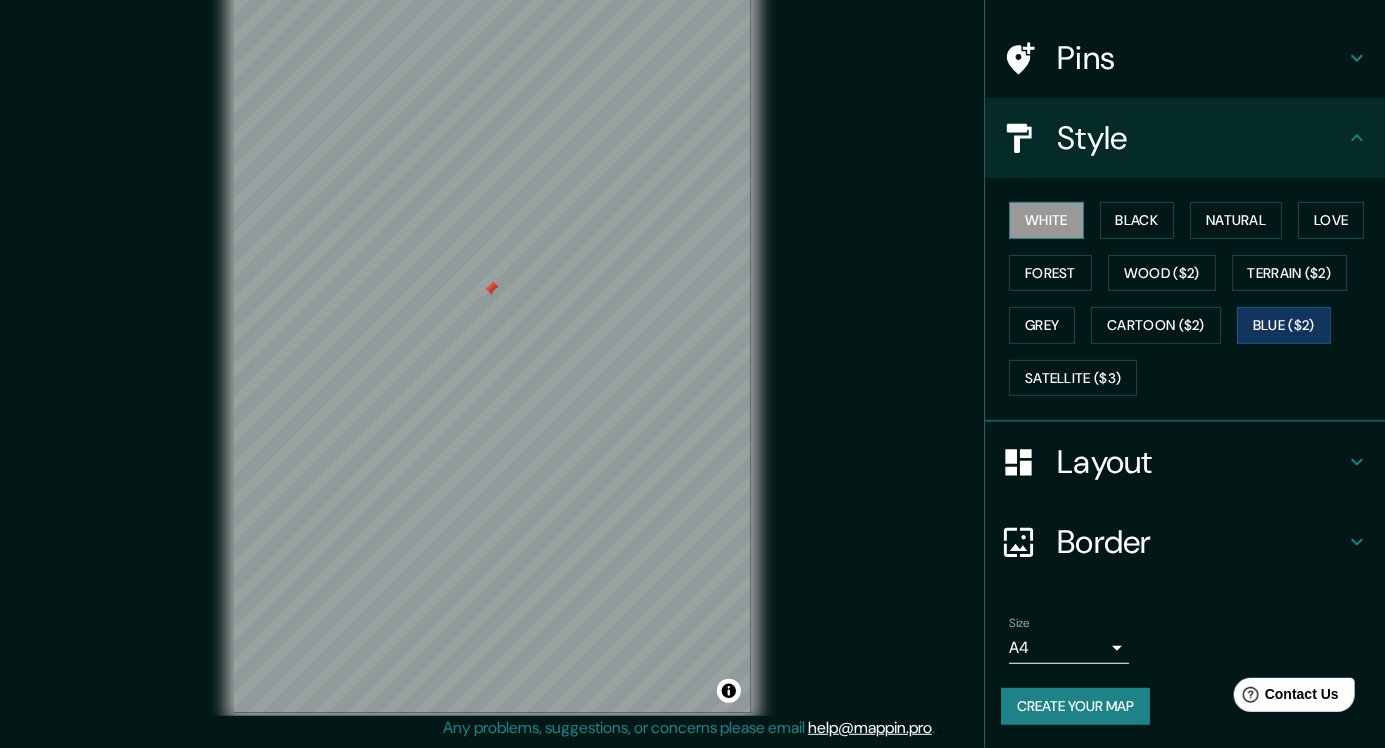 click on "White" at bounding box center (1046, 220) 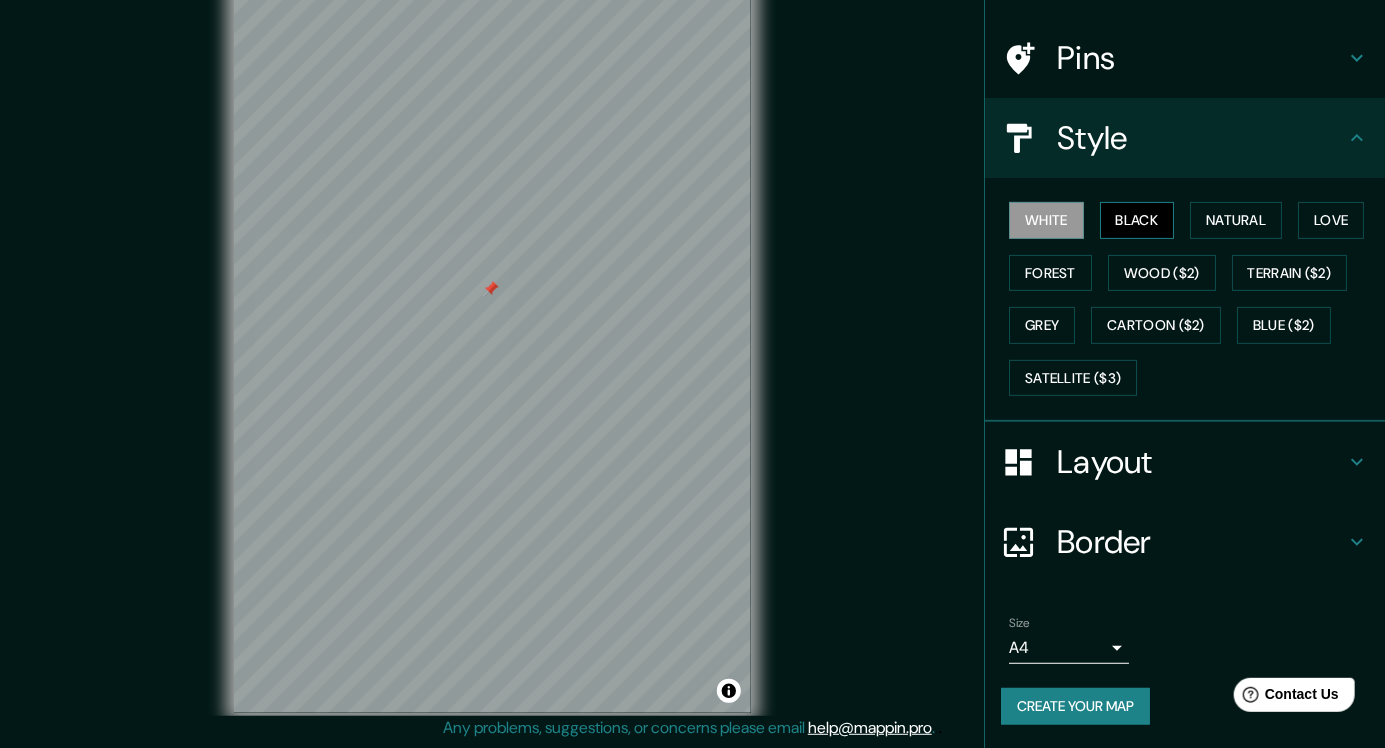 click on "Black" at bounding box center [1137, 220] 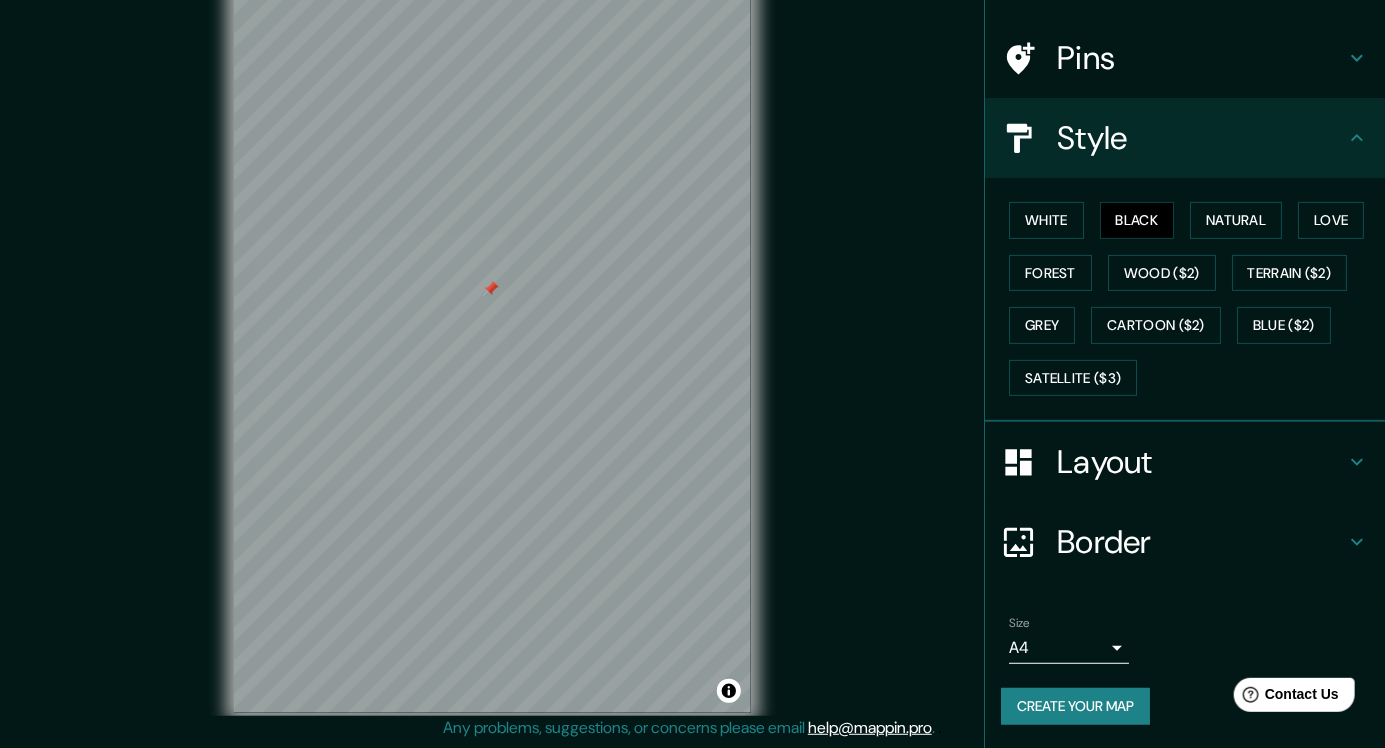 click on "Border" at bounding box center (1201, 542) 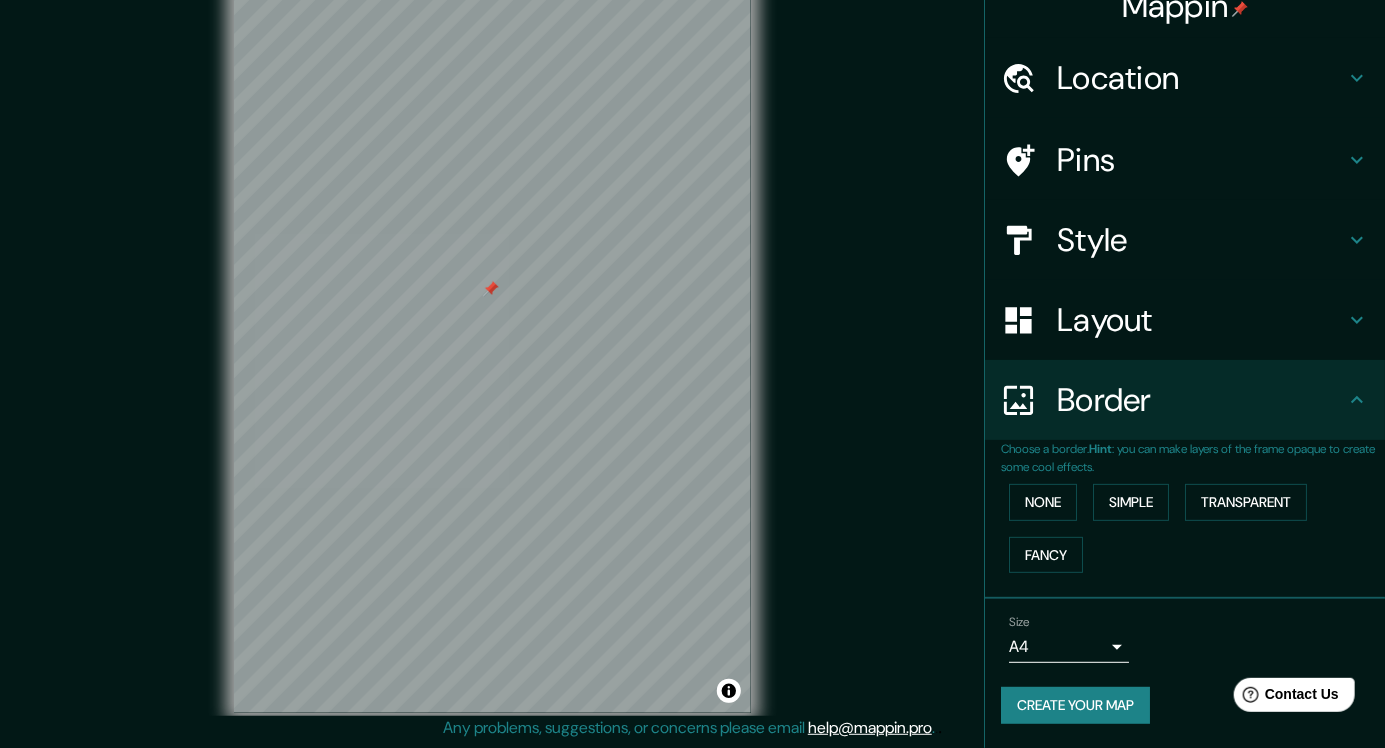 scroll, scrollTop: 25, scrollLeft: 0, axis: vertical 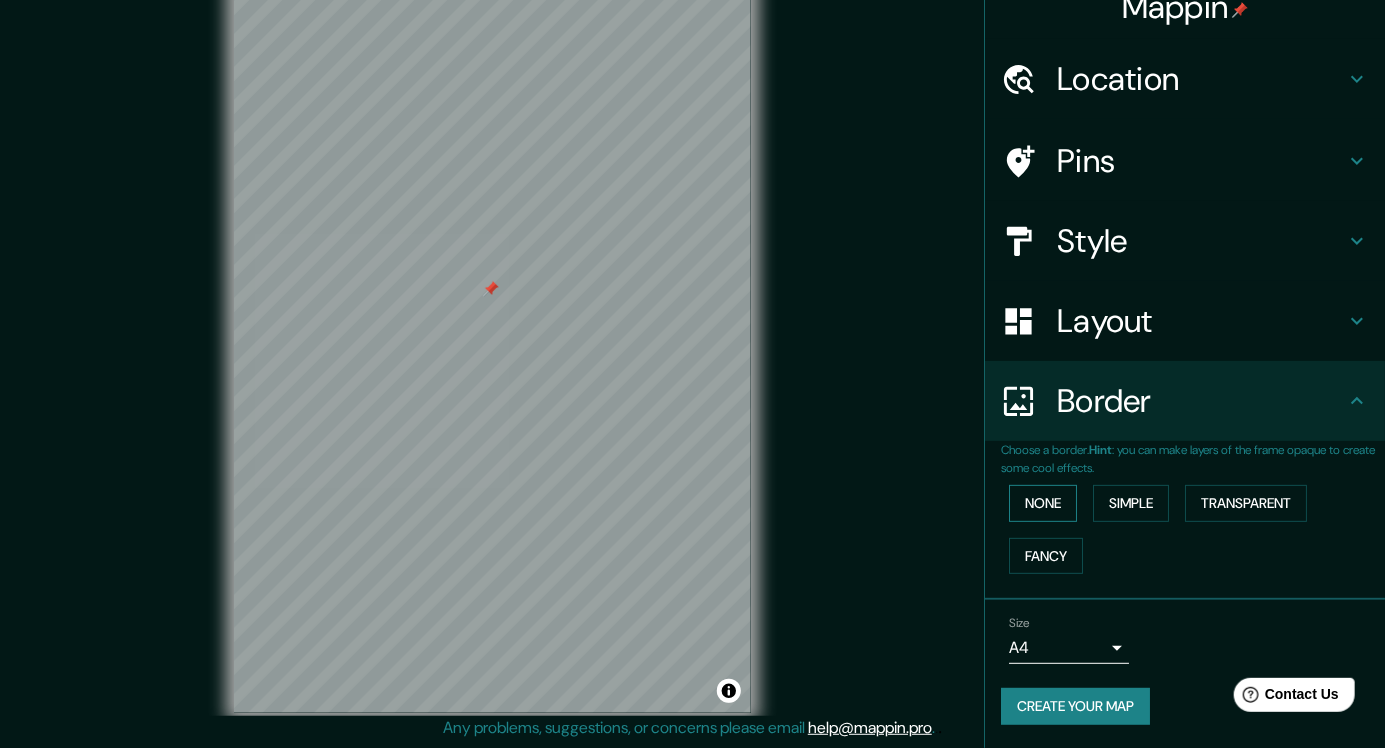 click on "None" at bounding box center (1043, 503) 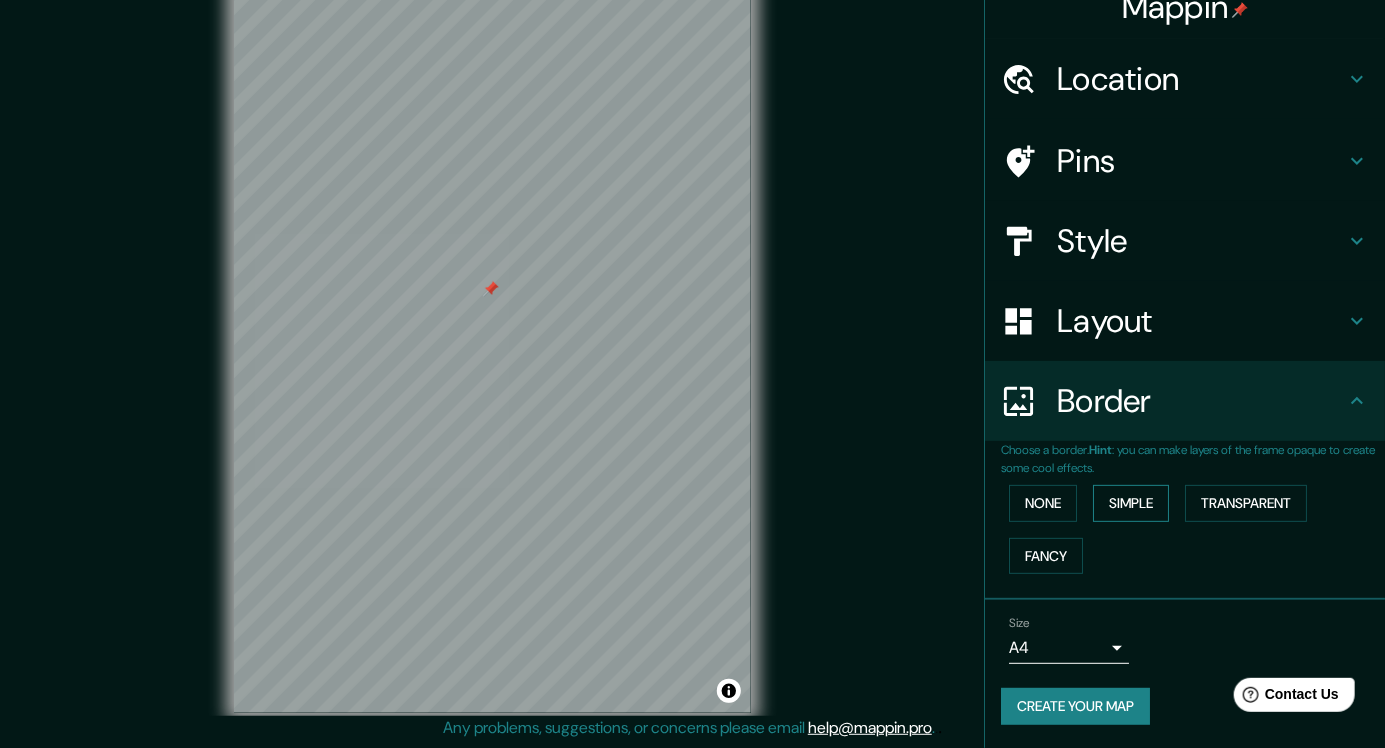 click on "Simple" at bounding box center [1131, 503] 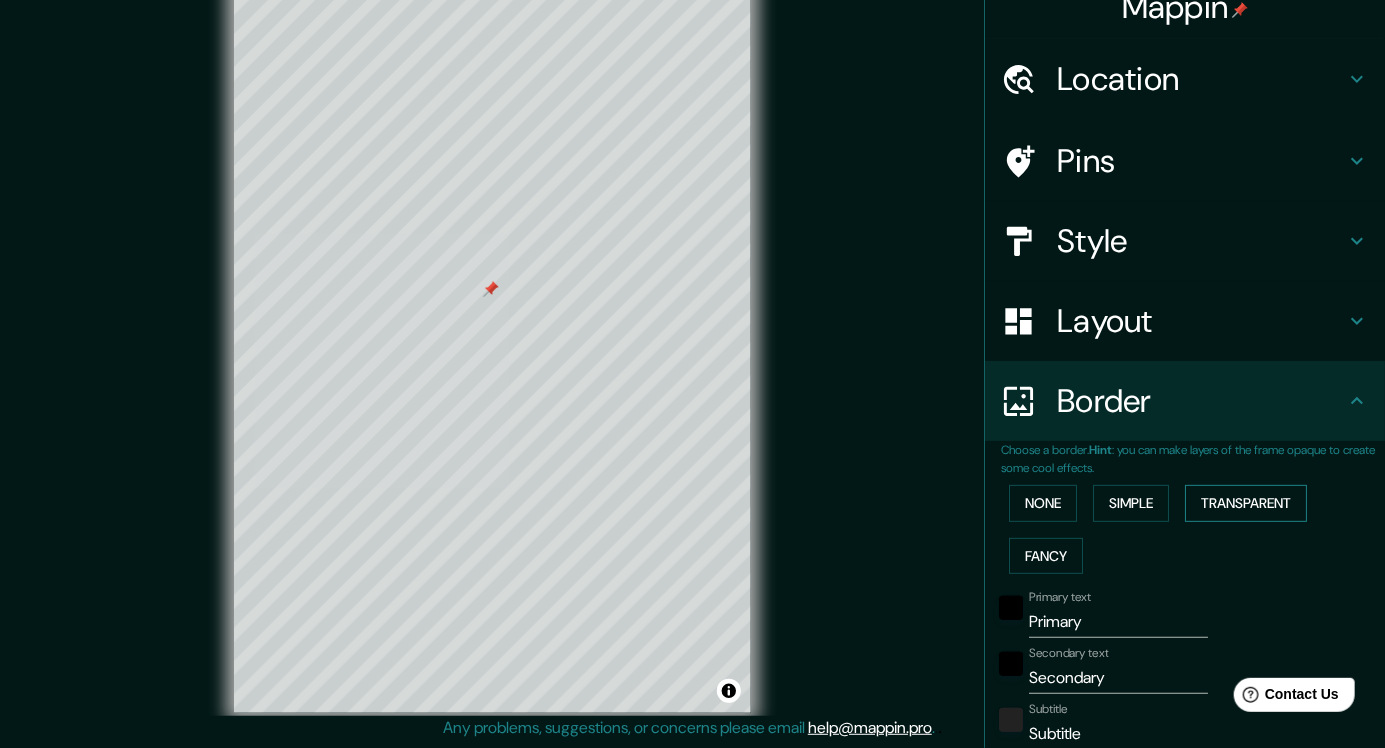 click on "Transparent" at bounding box center (1246, 503) 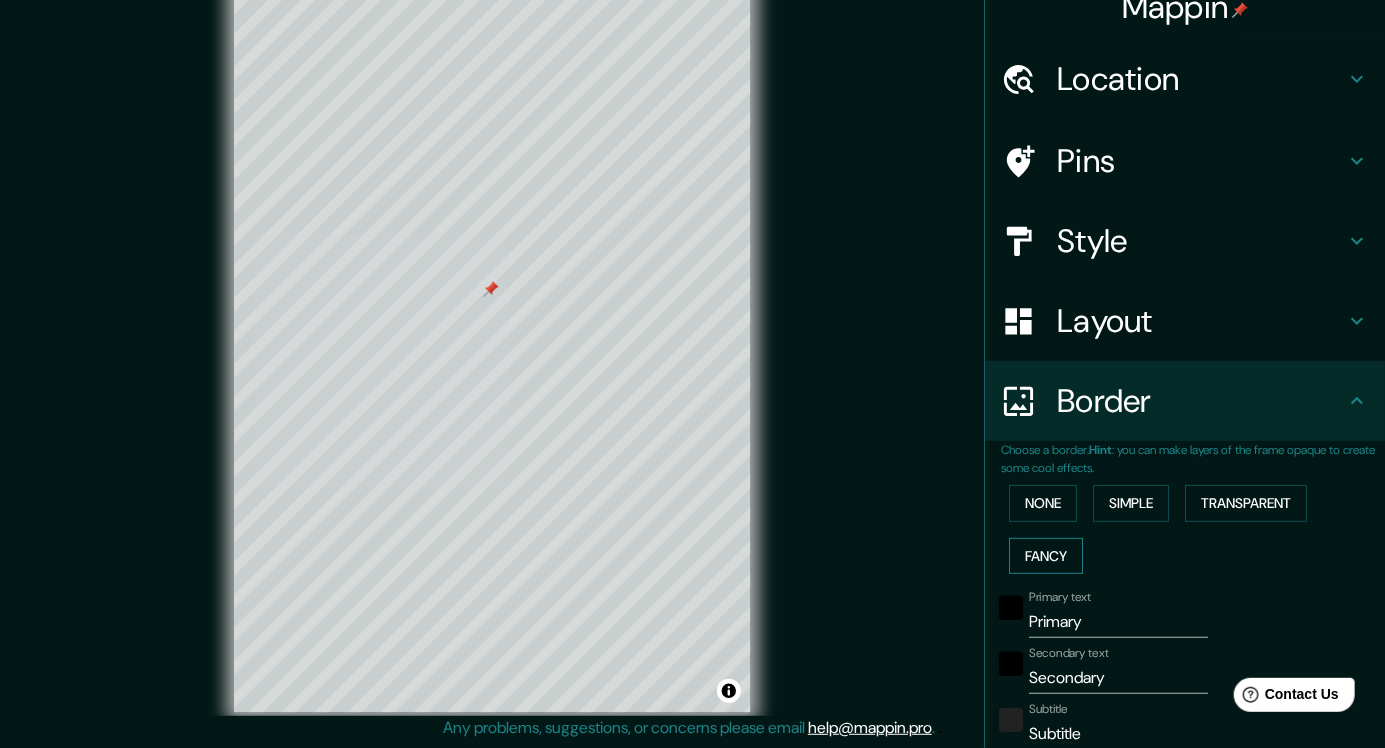 click on "Fancy" at bounding box center (1046, 556) 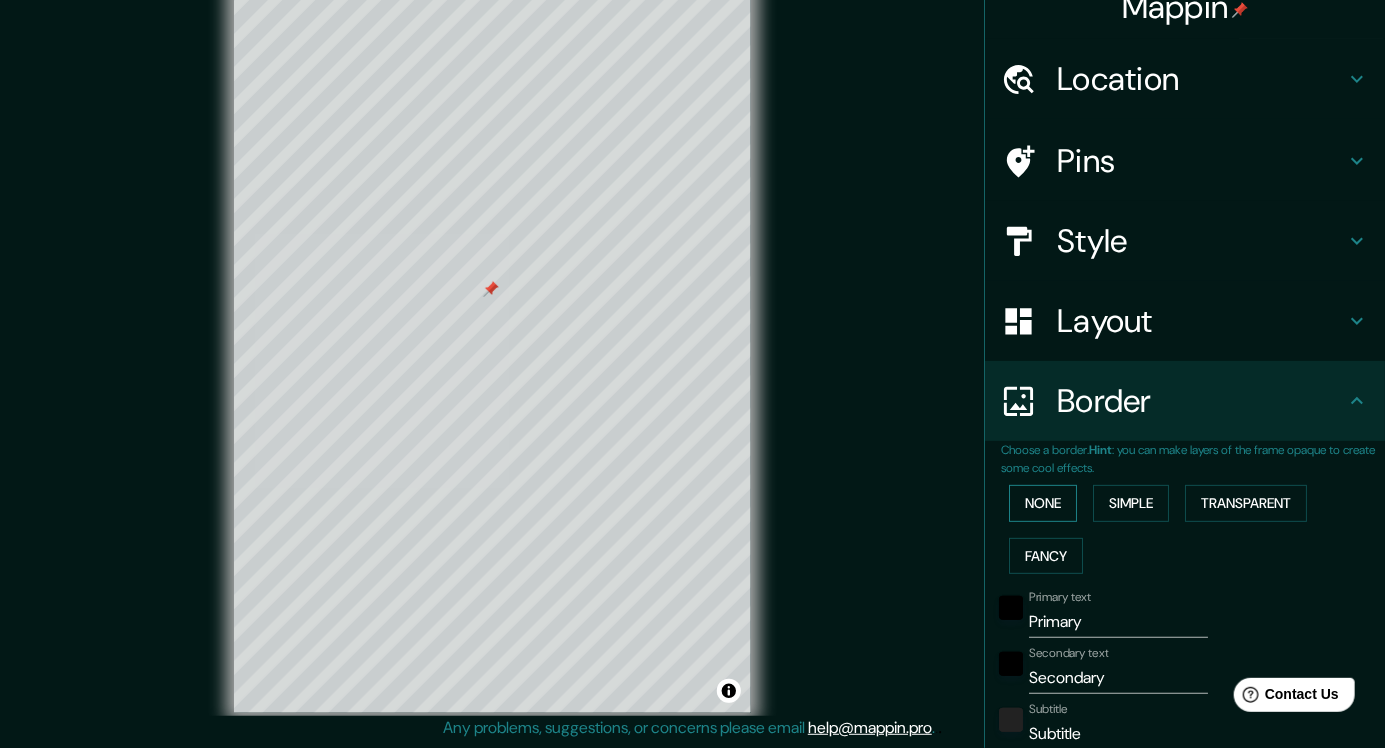 click on "None" at bounding box center (1043, 503) 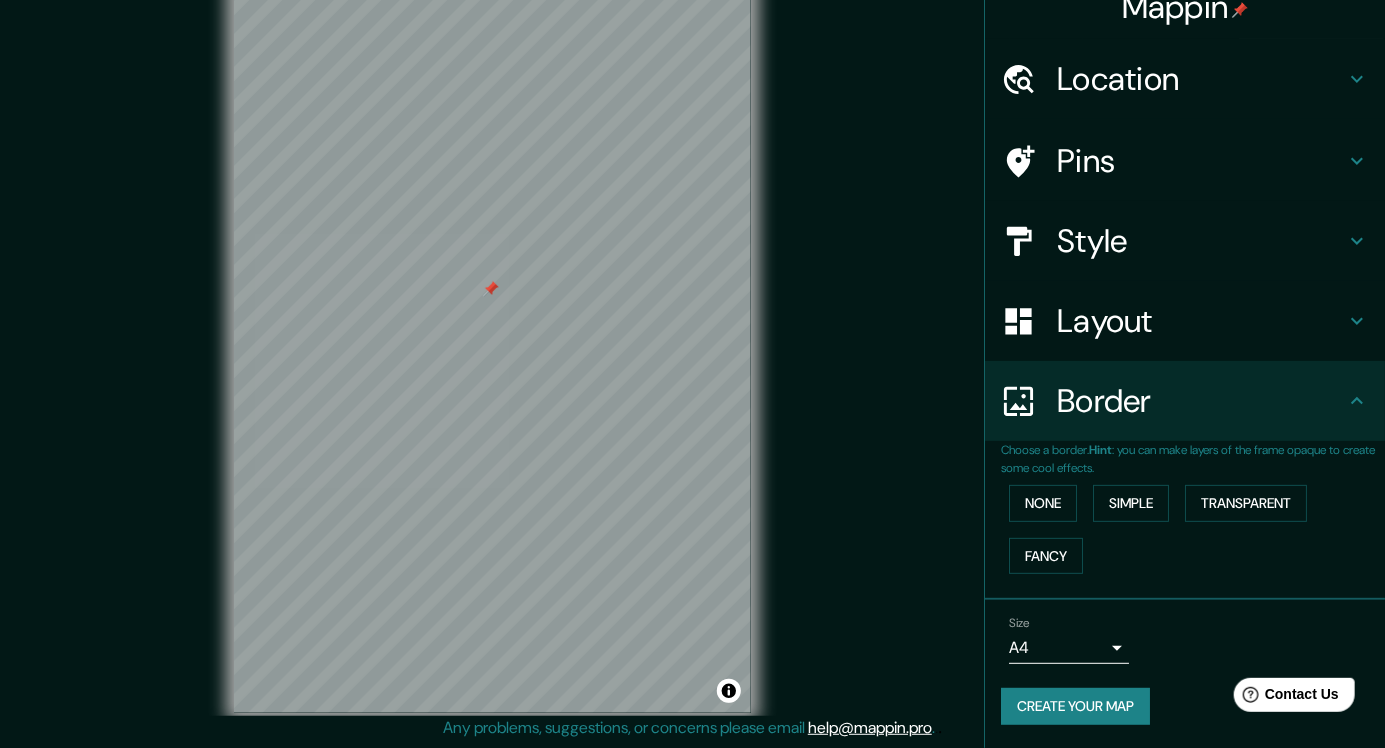 click on "Create your map" at bounding box center [1075, 706] 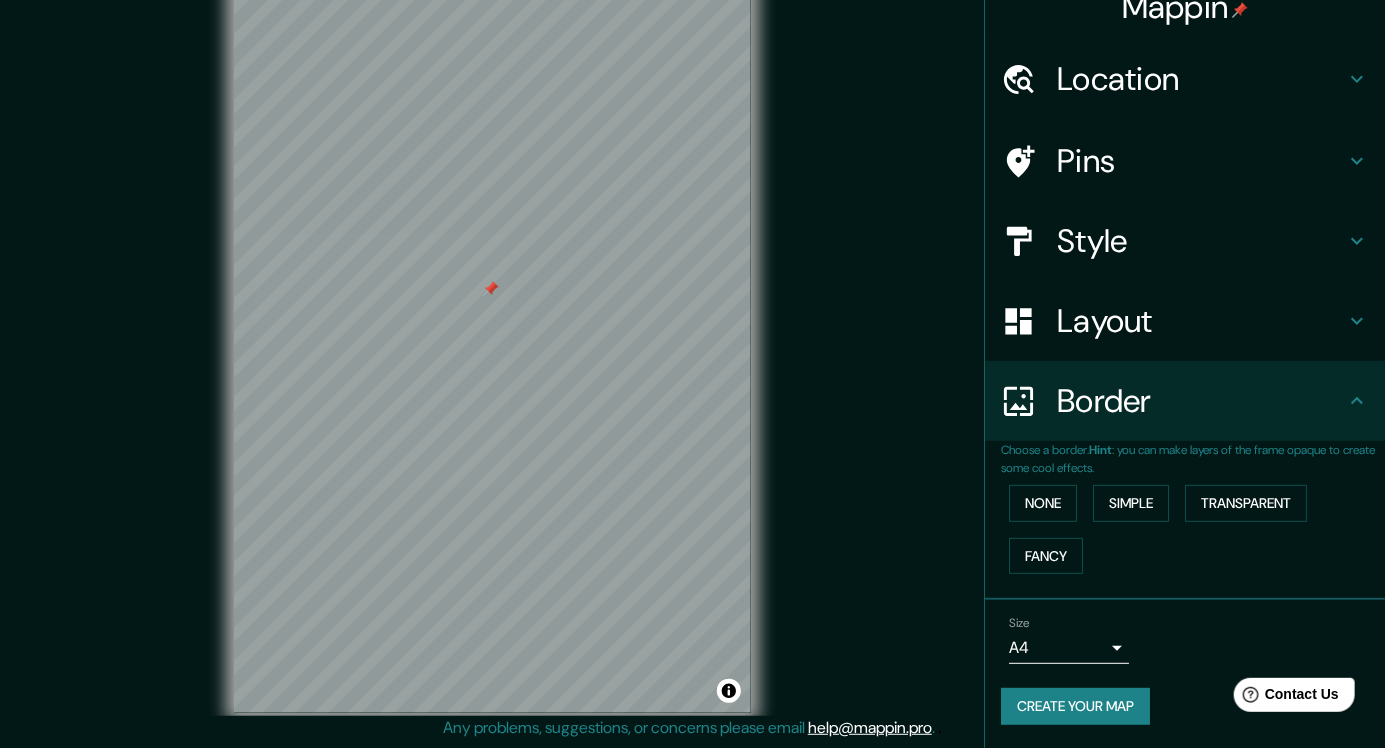 click on "Create your map" at bounding box center (1075, 706) 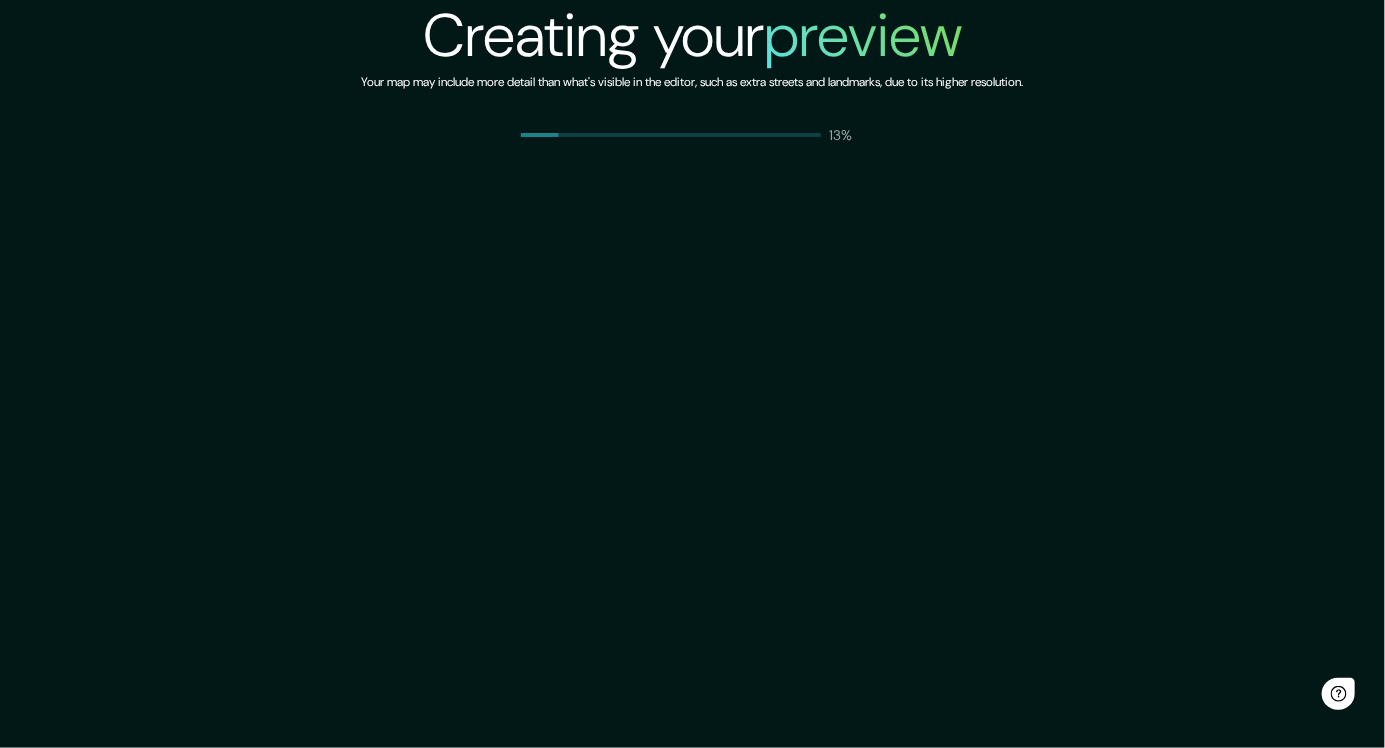 scroll, scrollTop: 0, scrollLeft: 0, axis: both 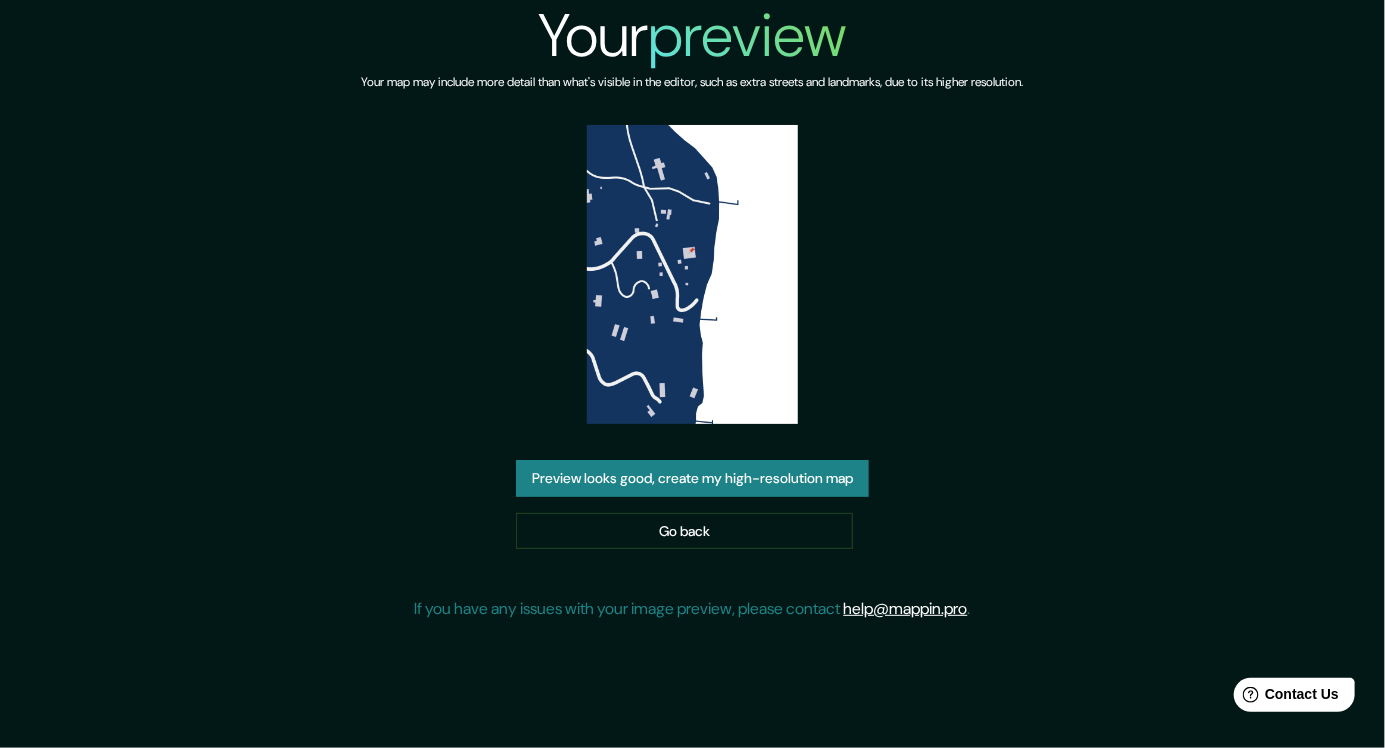 click on "Preview looks good, create my high-resolution map" at bounding box center [692, 478] 